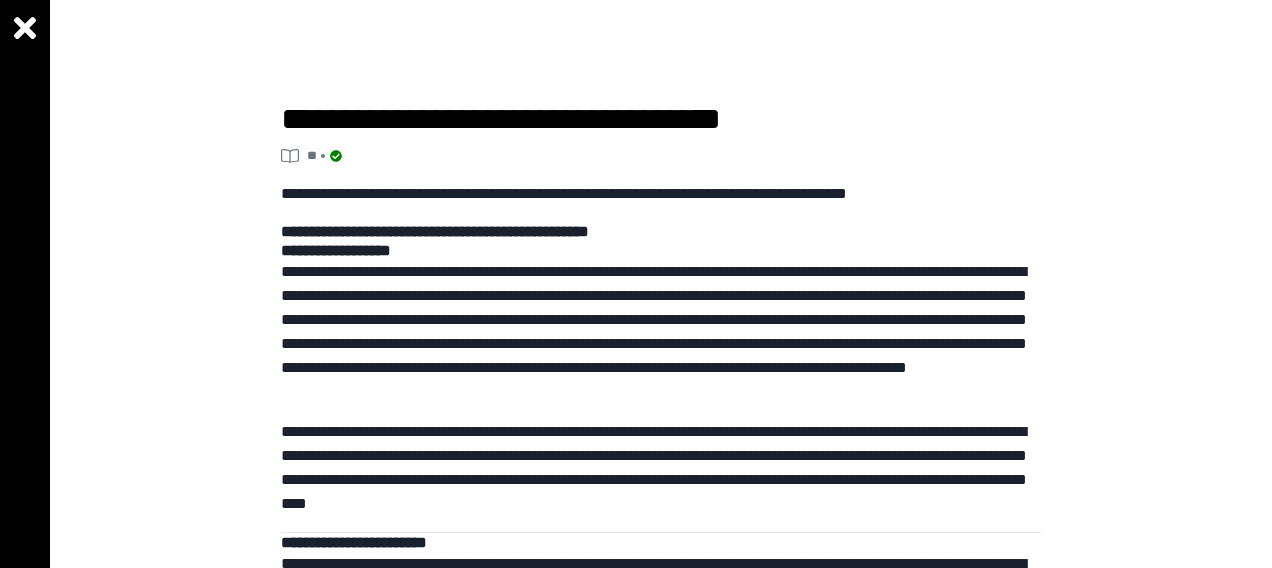 scroll, scrollTop: 0, scrollLeft: 0, axis: both 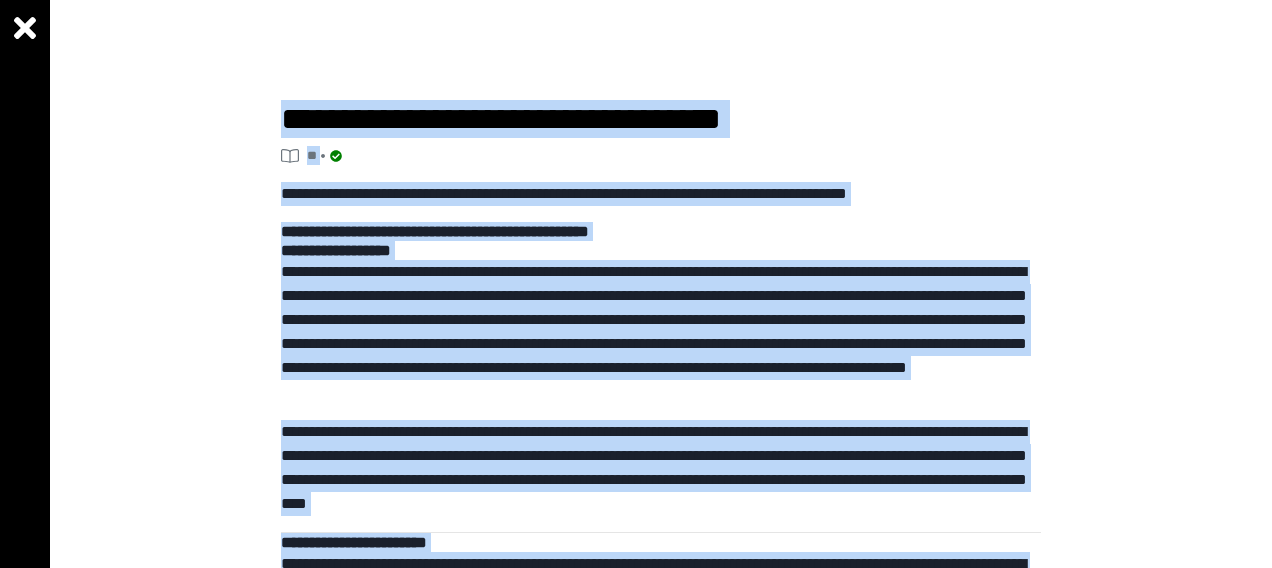 drag, startPoint x: 691, startPoint y: 13, endPoint x: 693, endPoint y: -94, distance: 107.01869 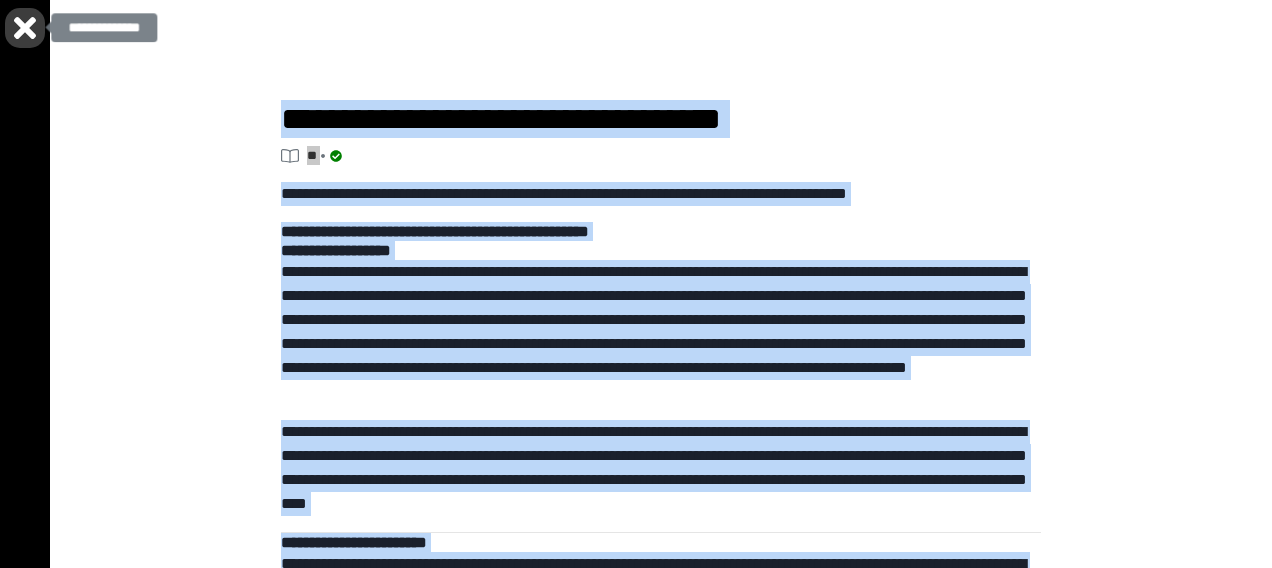click 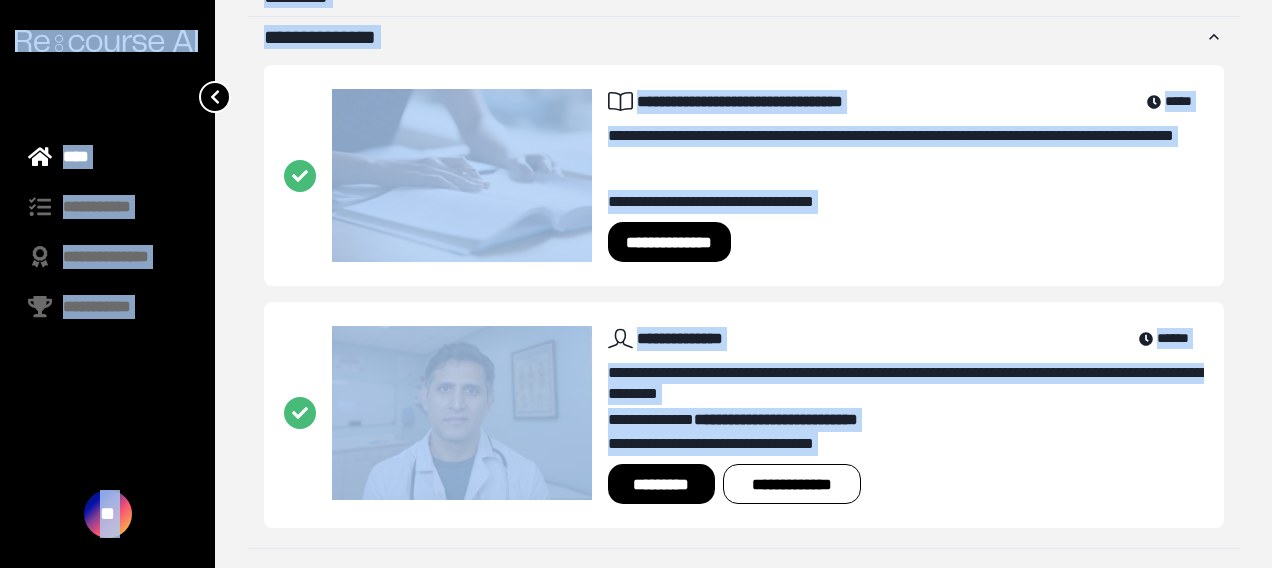 click on "*********" at bounding box center [661, 484] 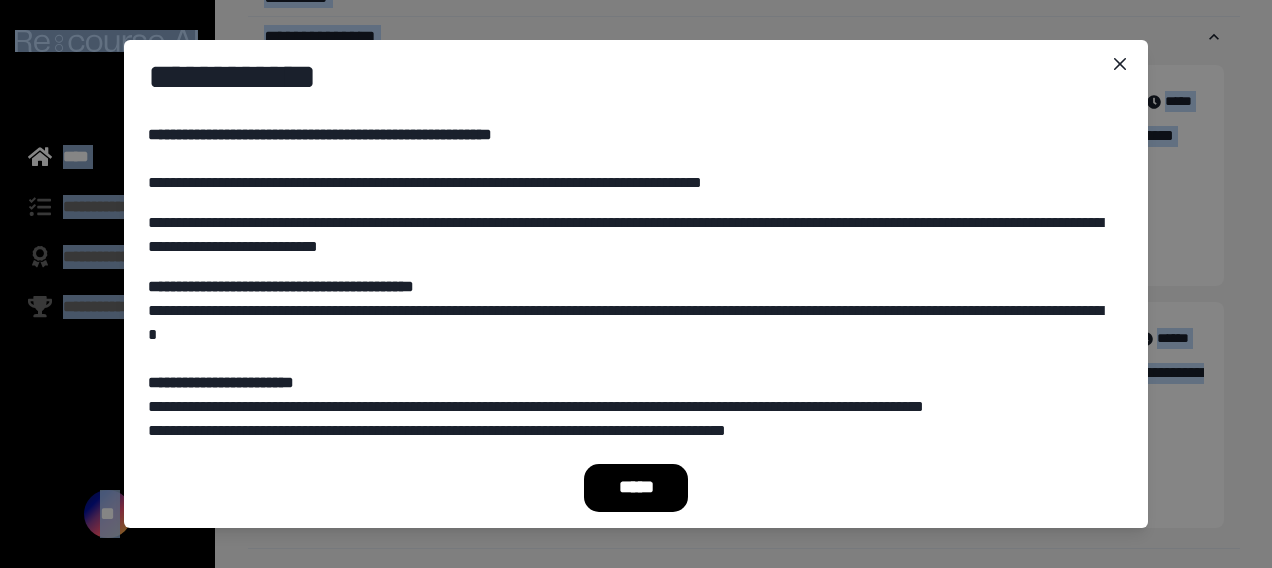 click on "*****" at bounding box center [636, 488] 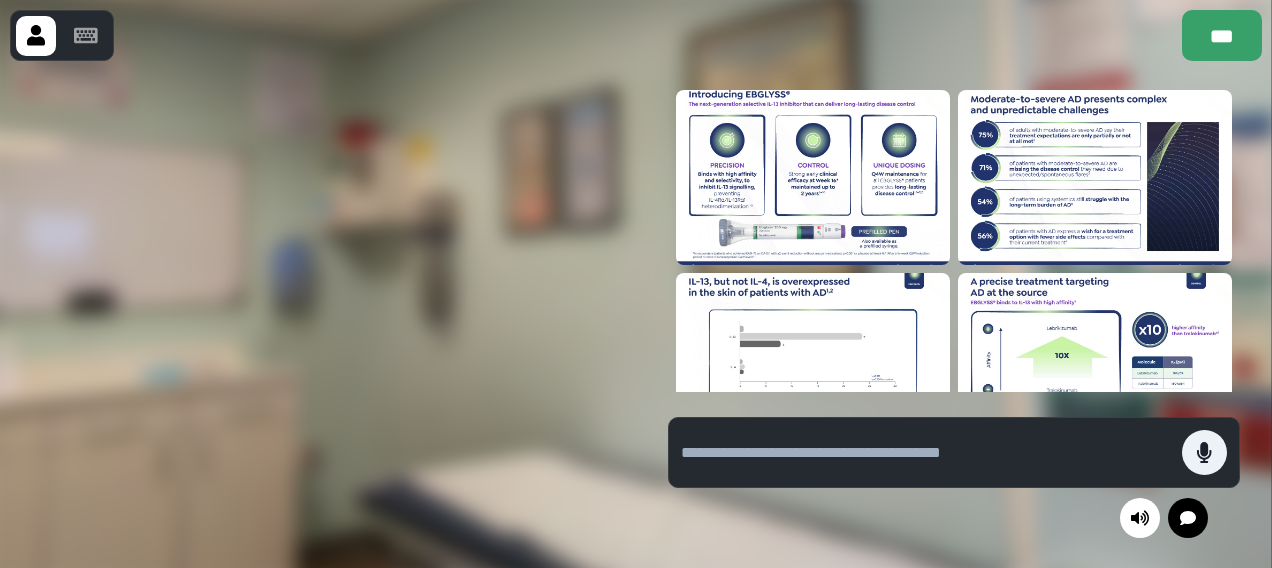 click at bounding box center (926, 453) 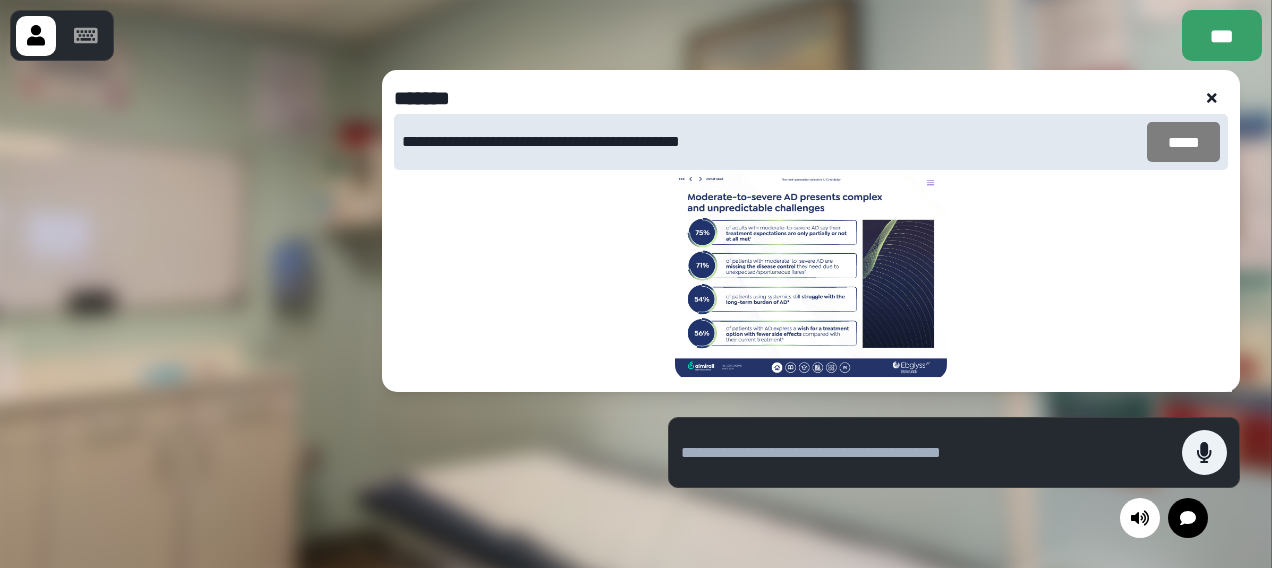click on "*****" at bounding box center (1183, 142) 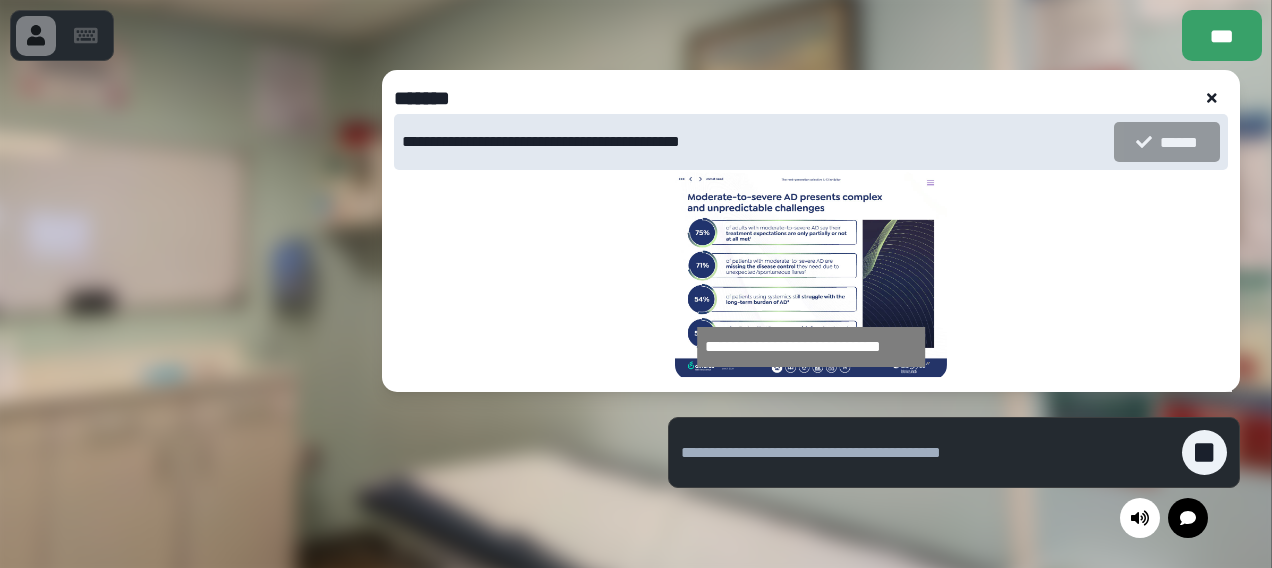 click 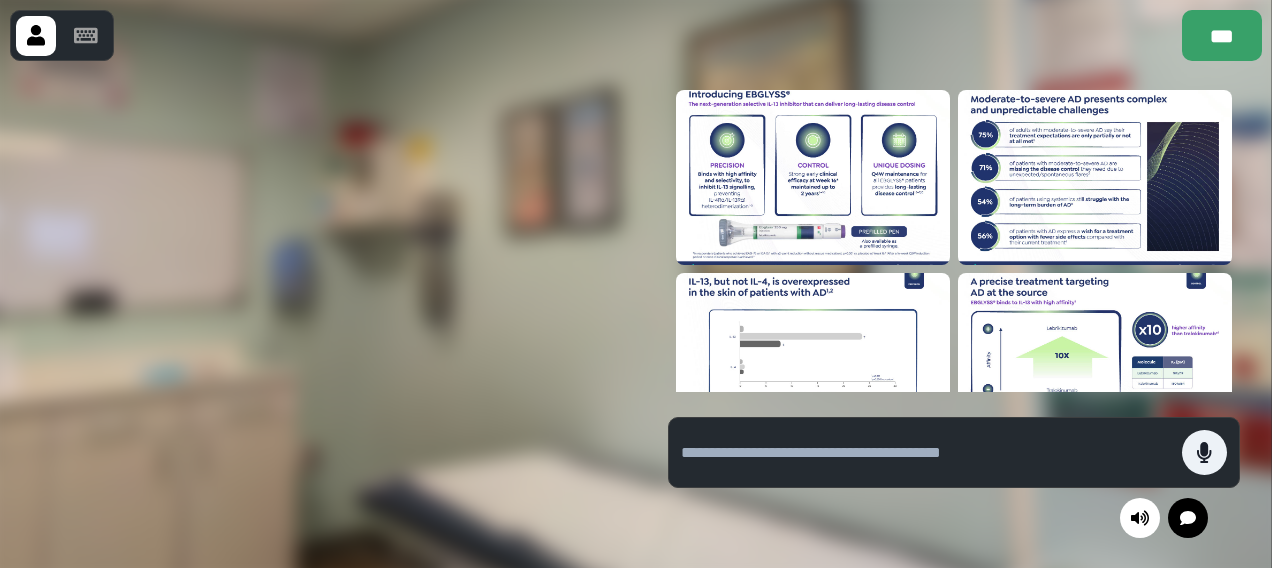 click at bounding box center (813, 360) 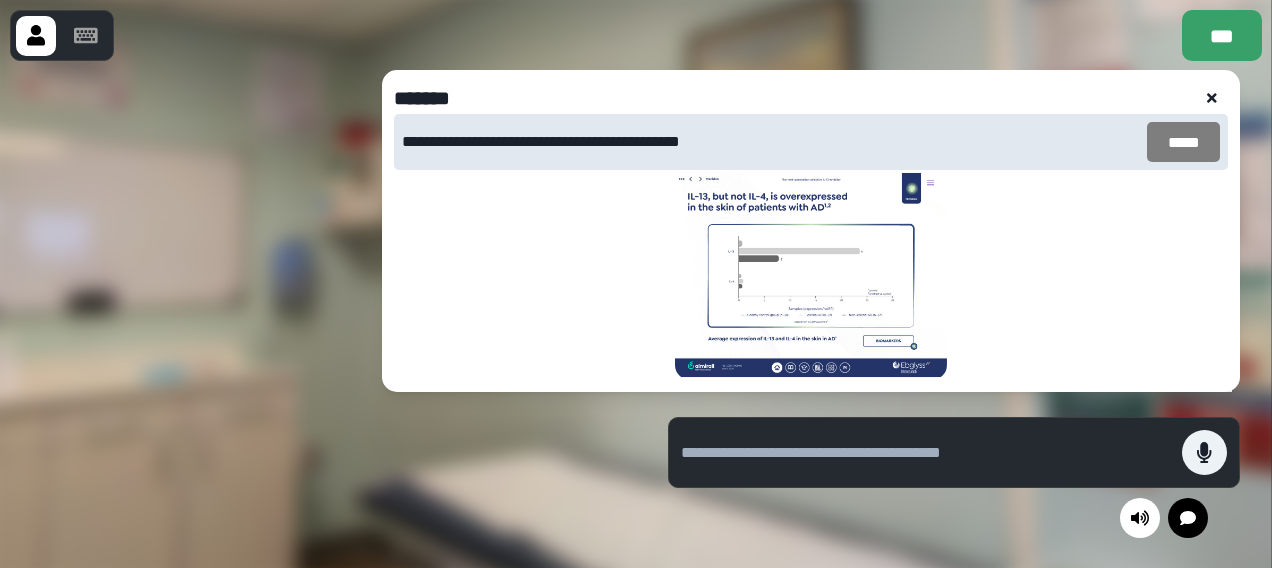 click on "*****" at bounding box center [1183, 142] 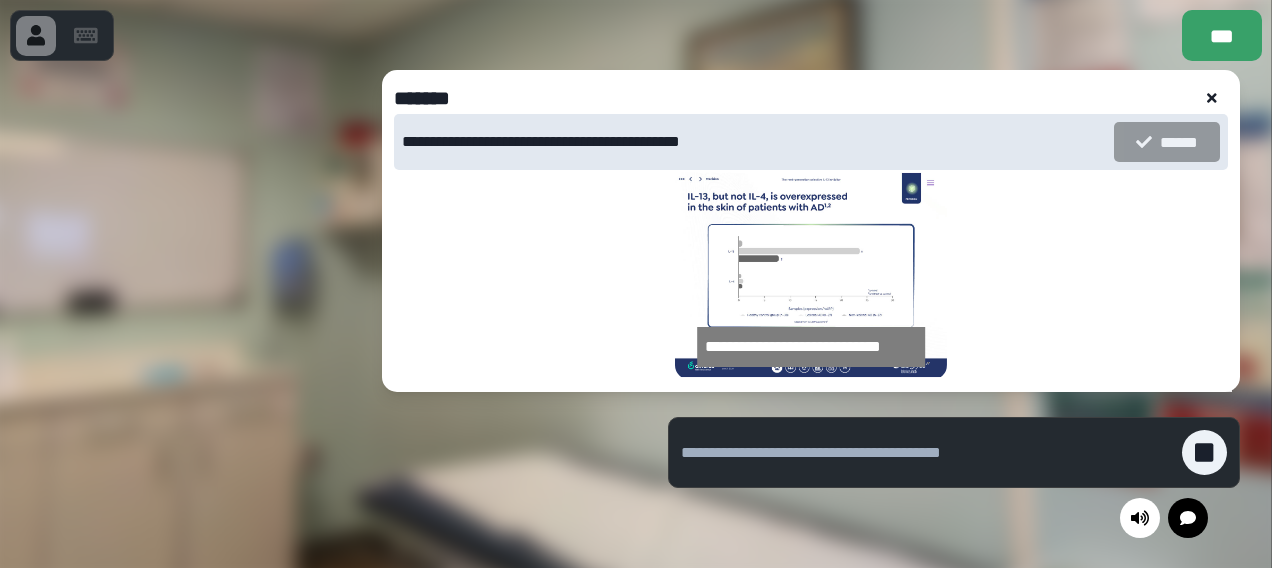 click 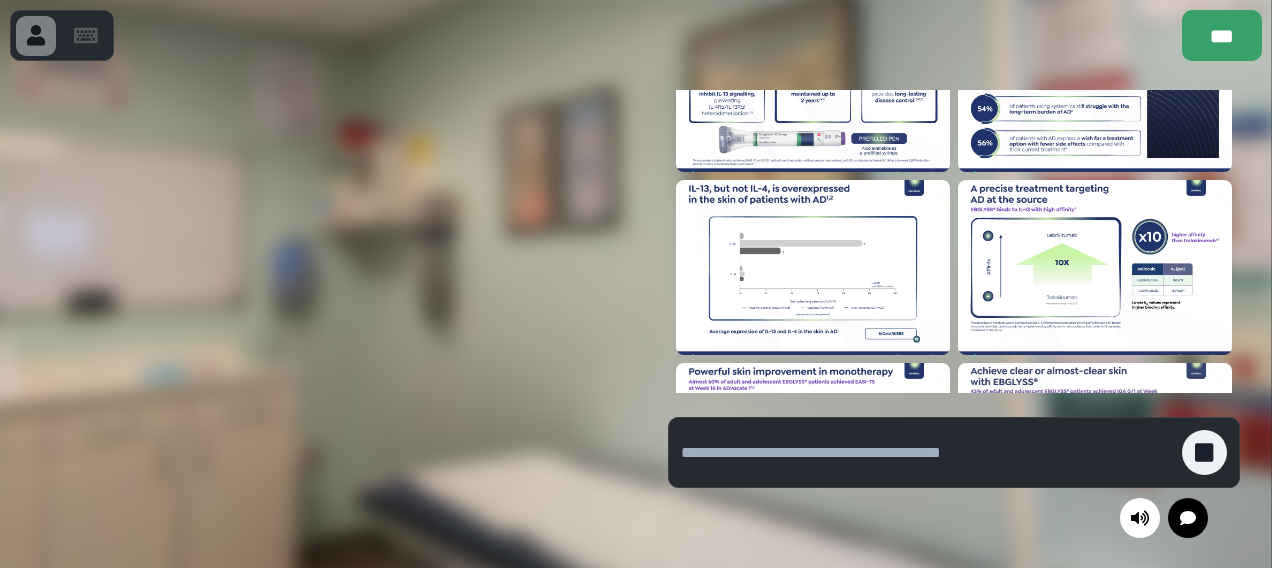 scroll, scrollTop: 212, scrollLeft: 0, axis: vertical 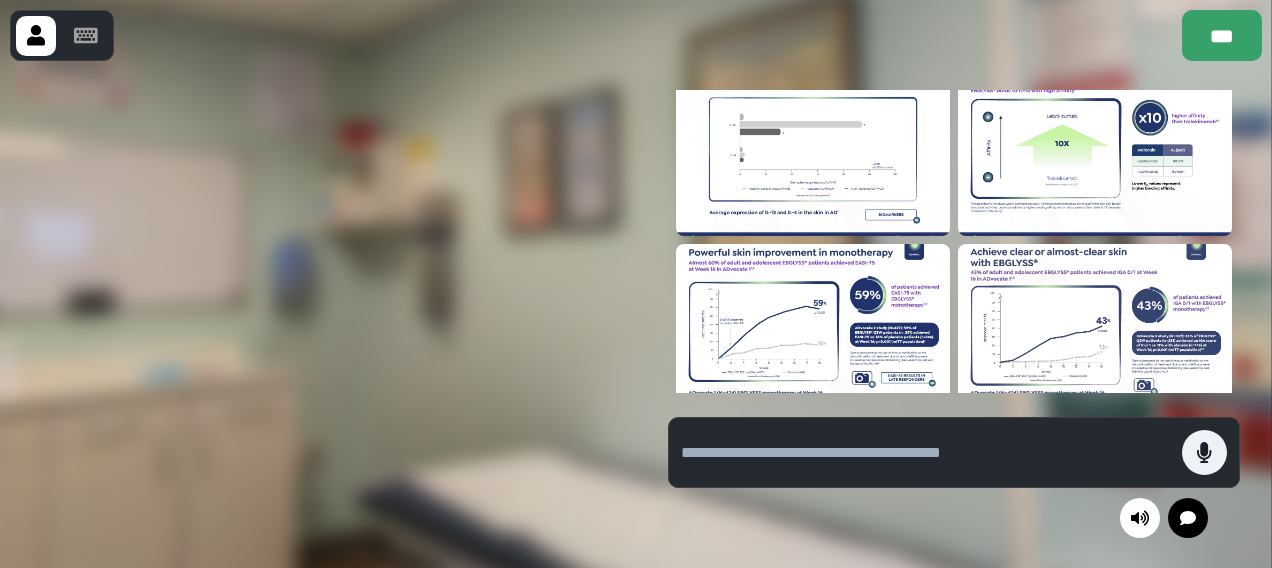 click at bounding box center [813, 331] 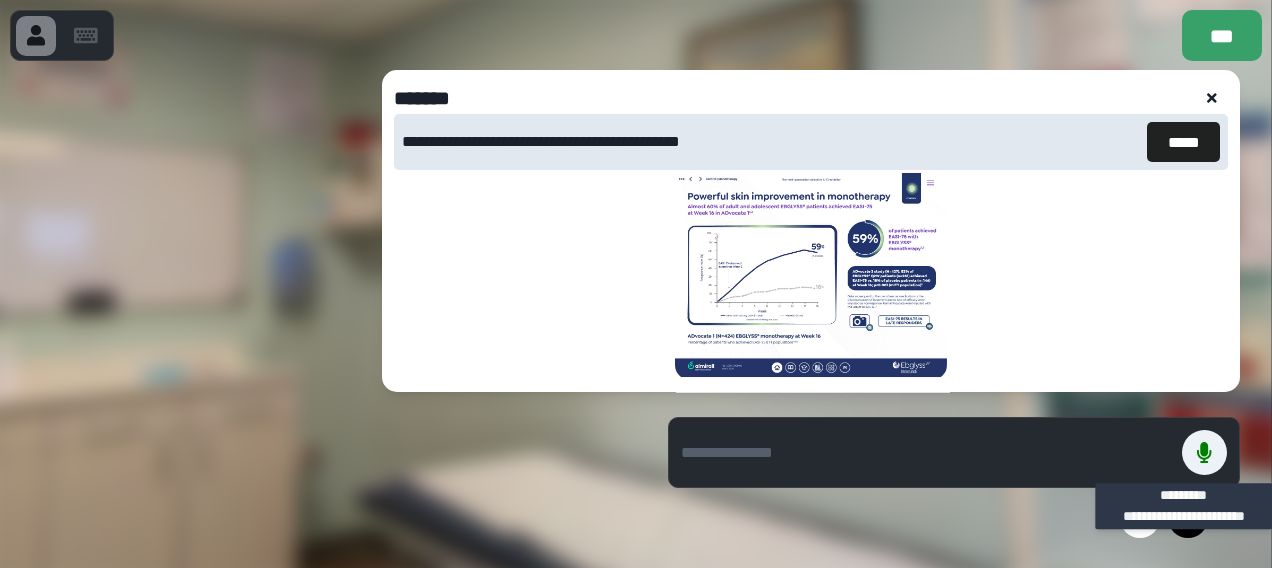 scroll, scrollTop: 1702, scrollLeft: 0, axis: vertical 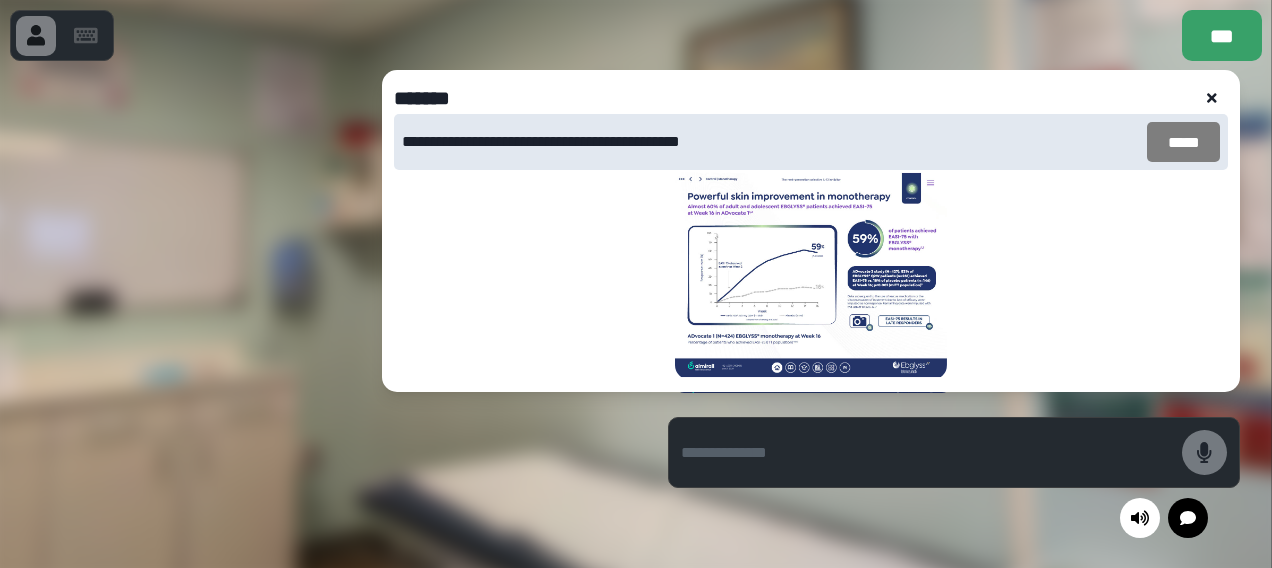 click on "*****" at bounding box center [1183, 142] 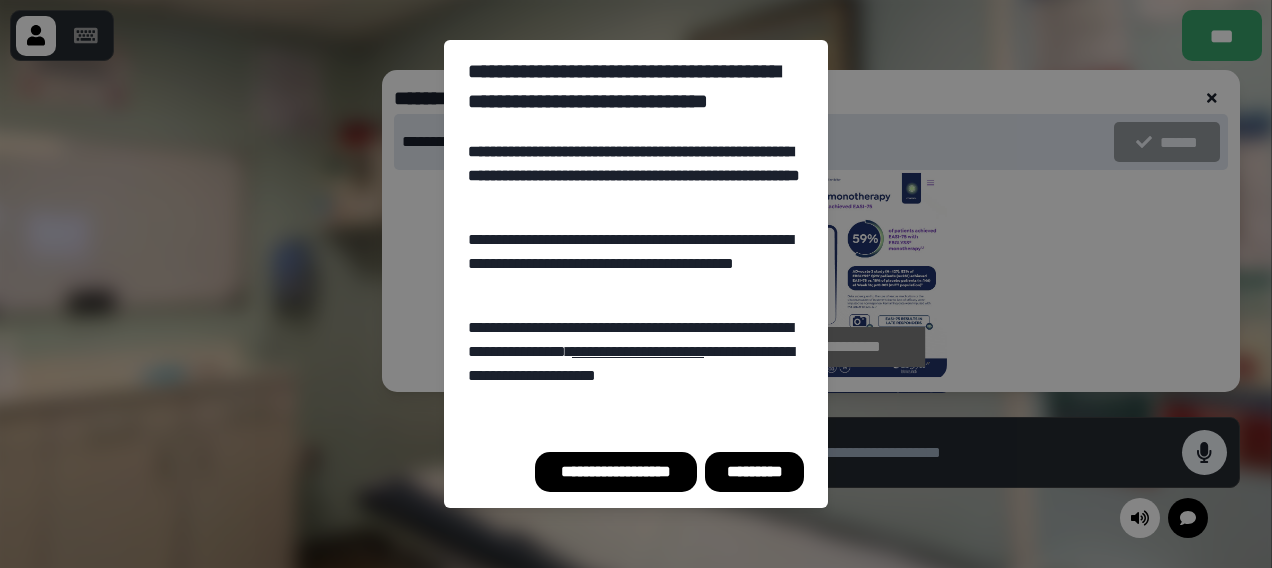 click on "*********" at bounding box center [754, 472] 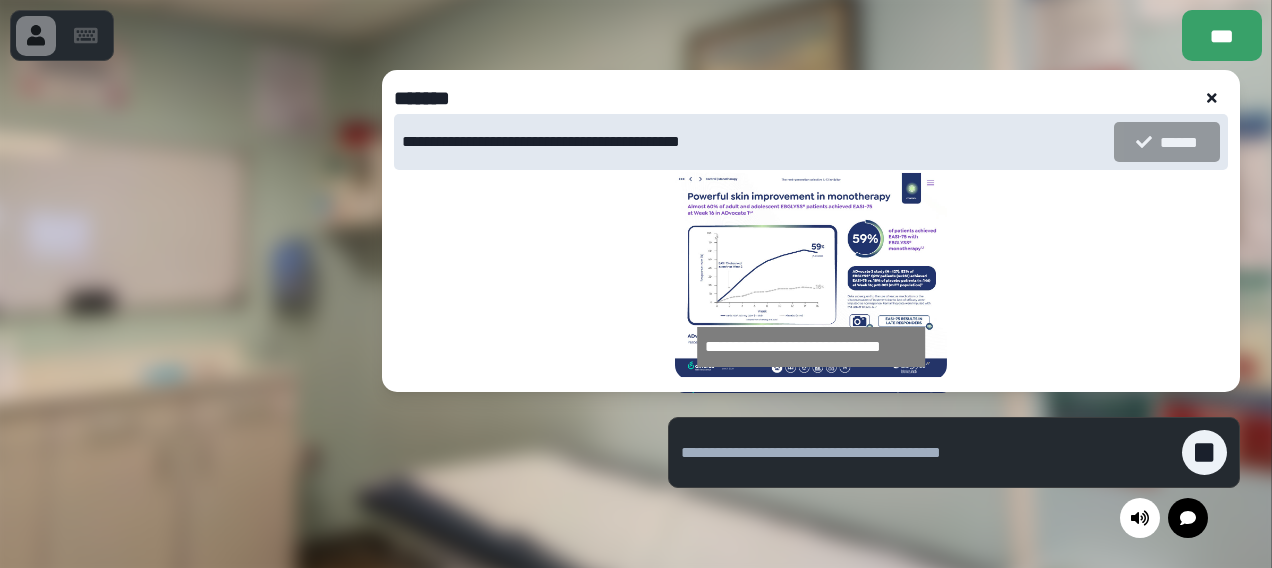 click 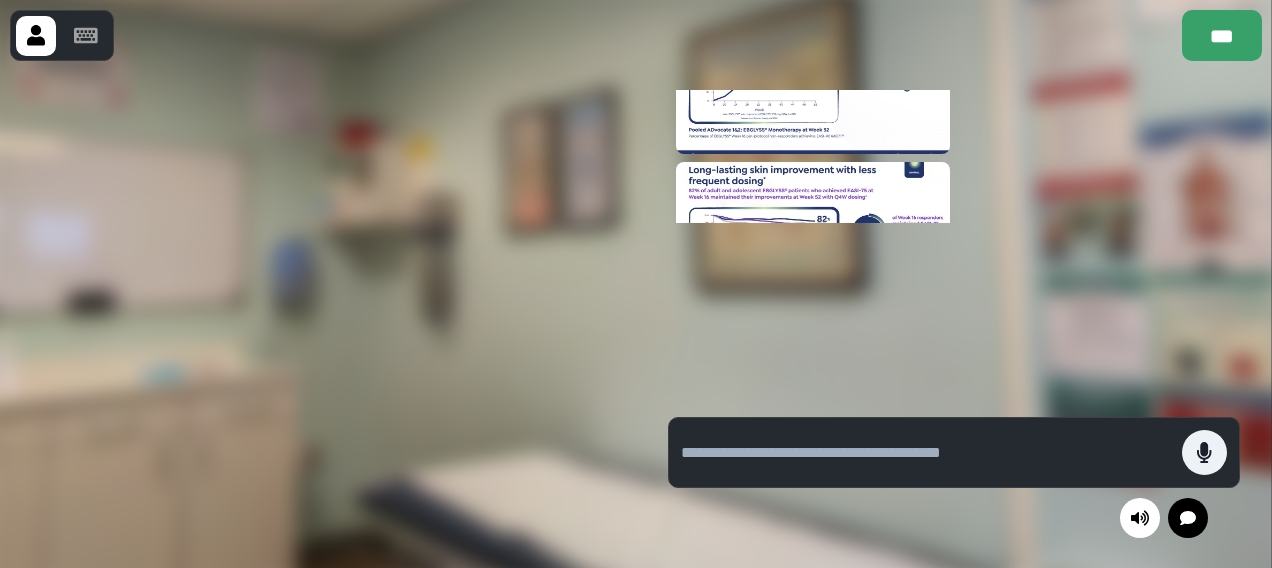 scroll, scrollTop: 1044, scrollLeft: 0, axis: vertical 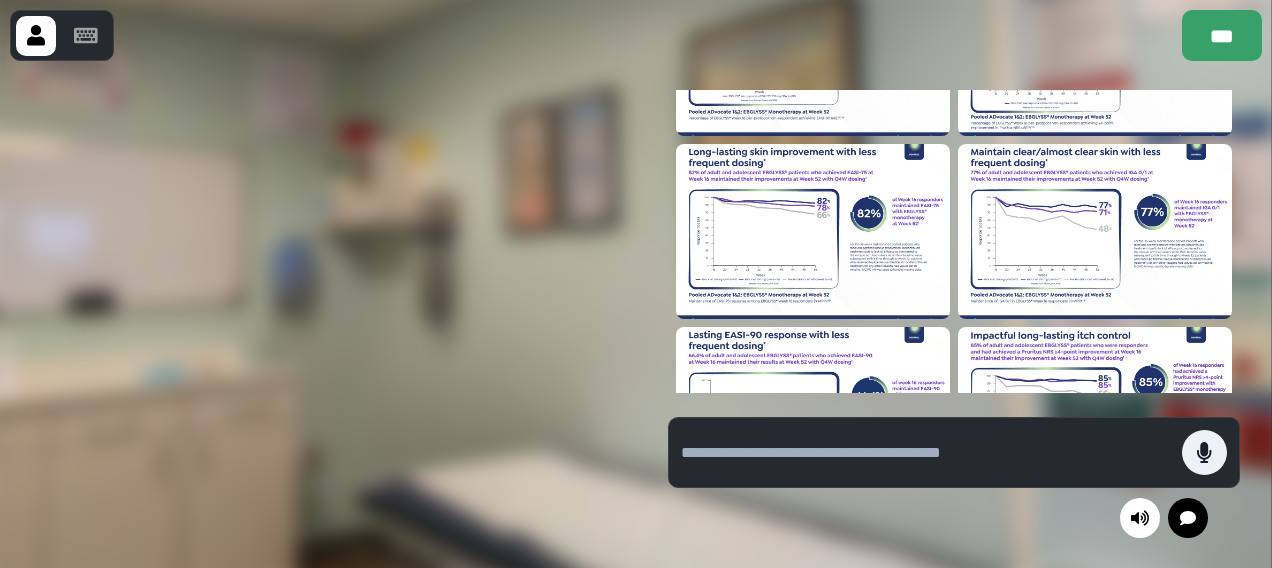 click at bounding box center [813, 231] 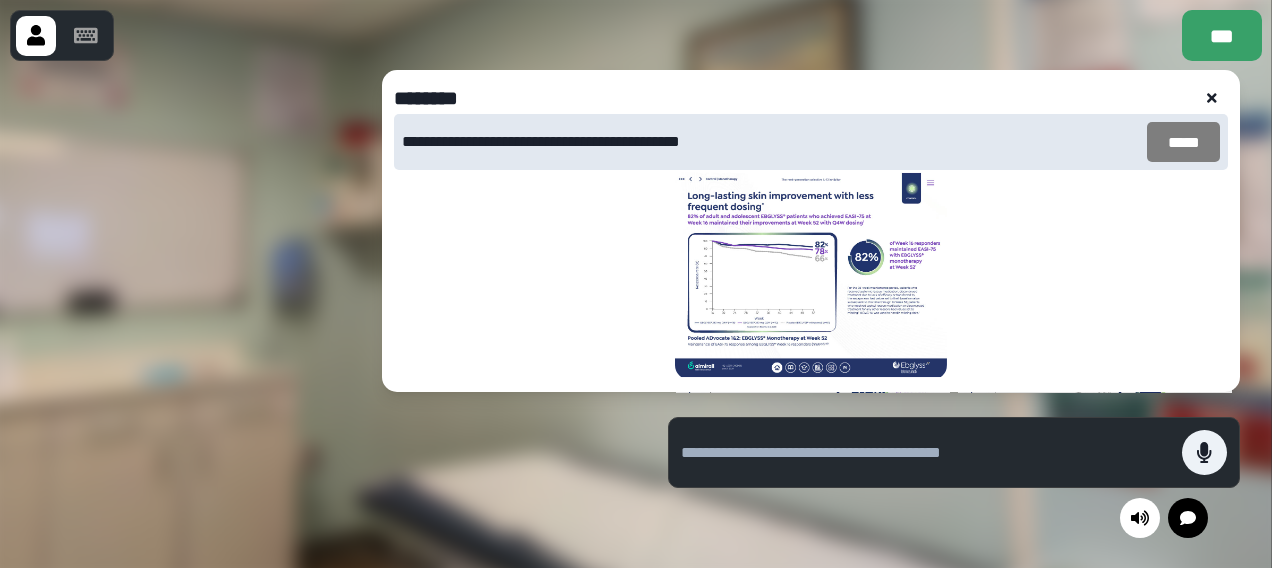 click on "*****" at bounding box center (1183, 142) 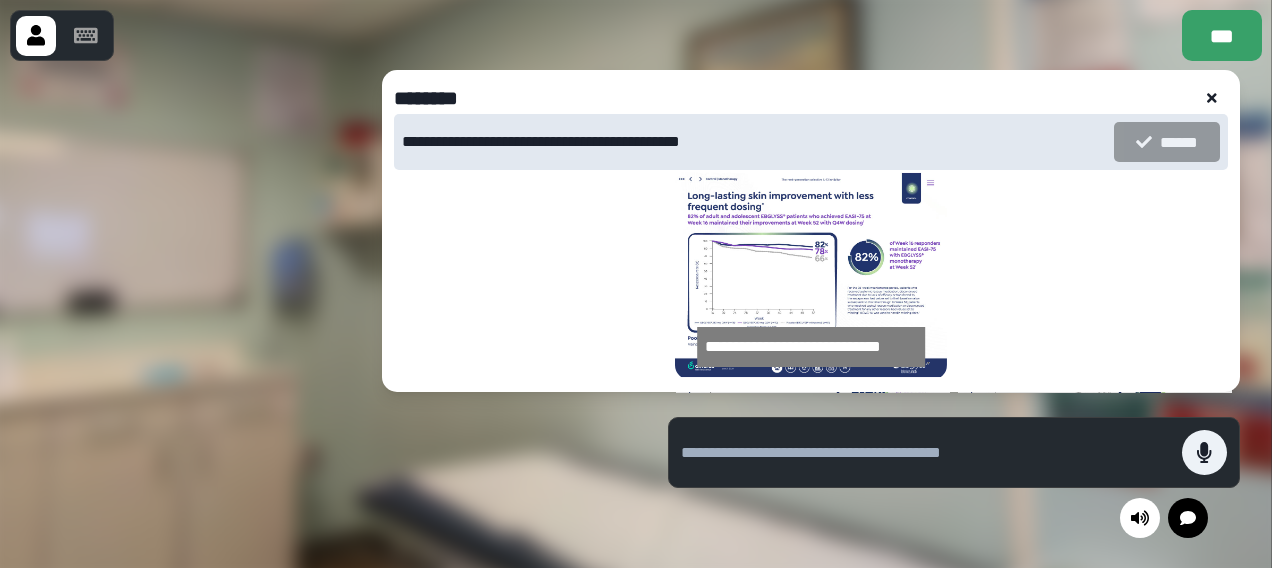 click at bounding box center (926, 453) 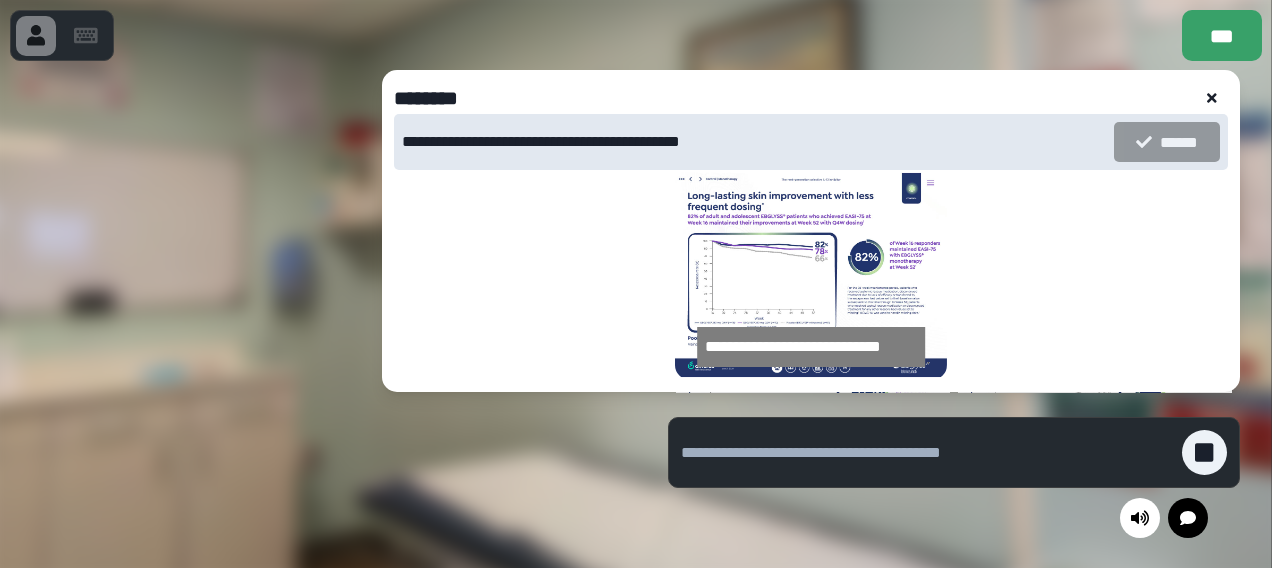 click 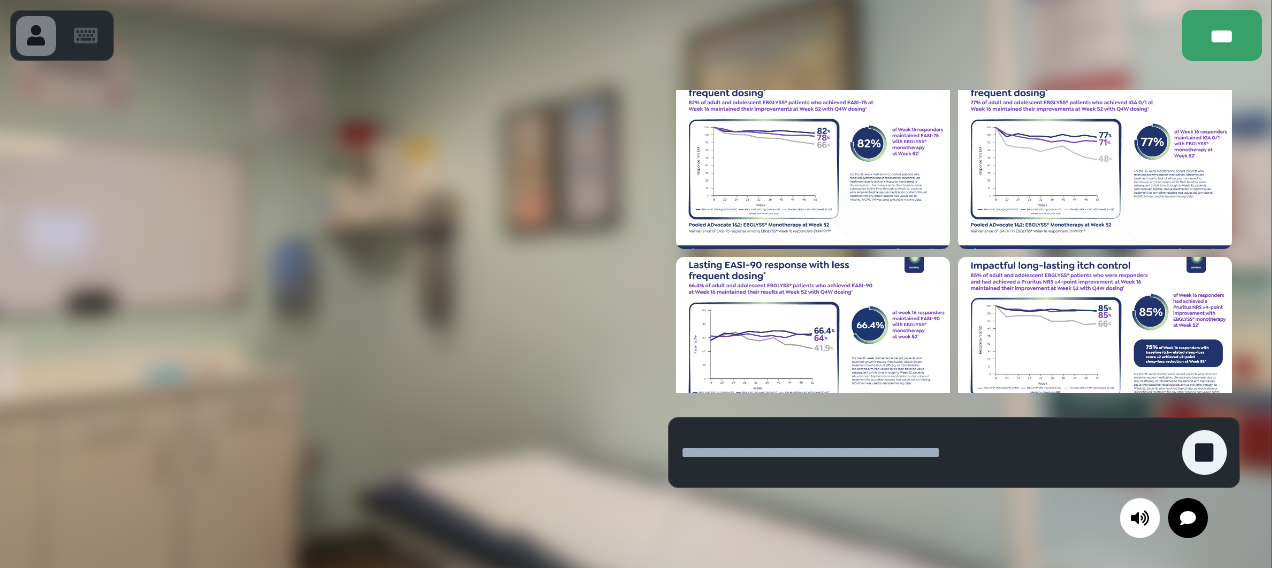 scroll, scrollTop: 1132, scrollLeft: 0, axis: vertical 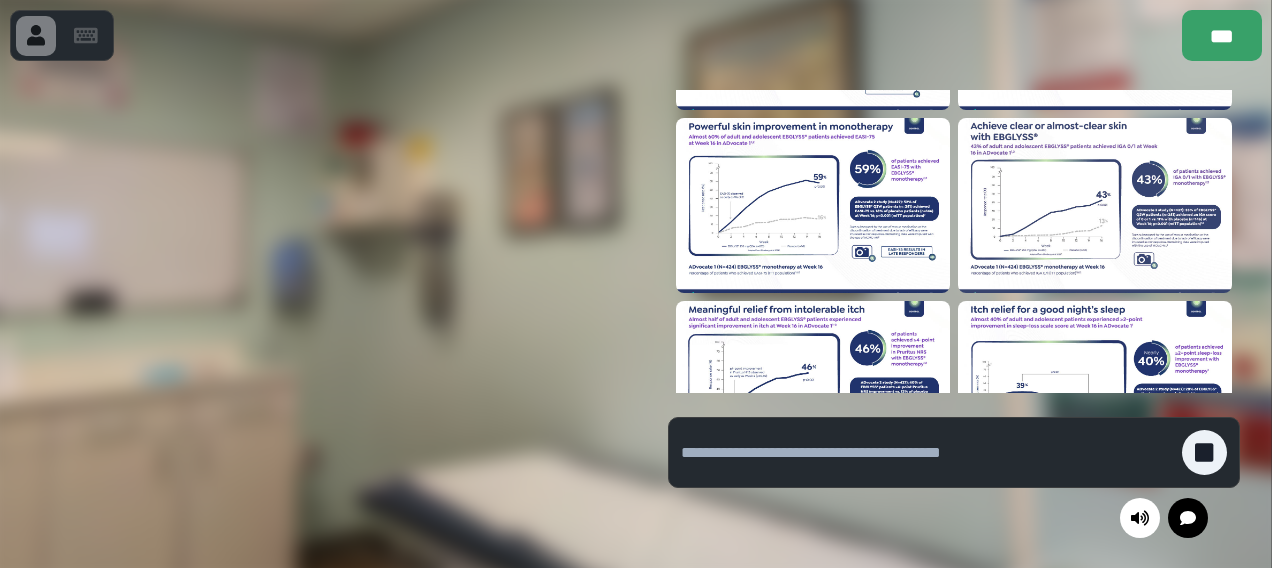 click at bounding box center (813, 388) 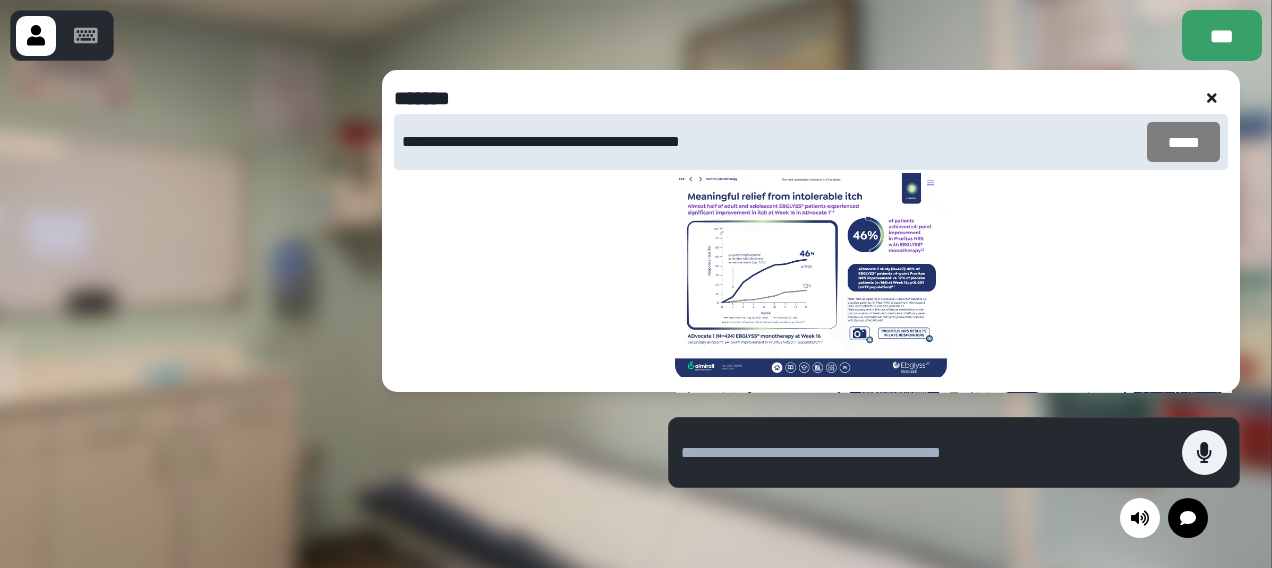 click on "*****" at bounding box center (1183, 142) 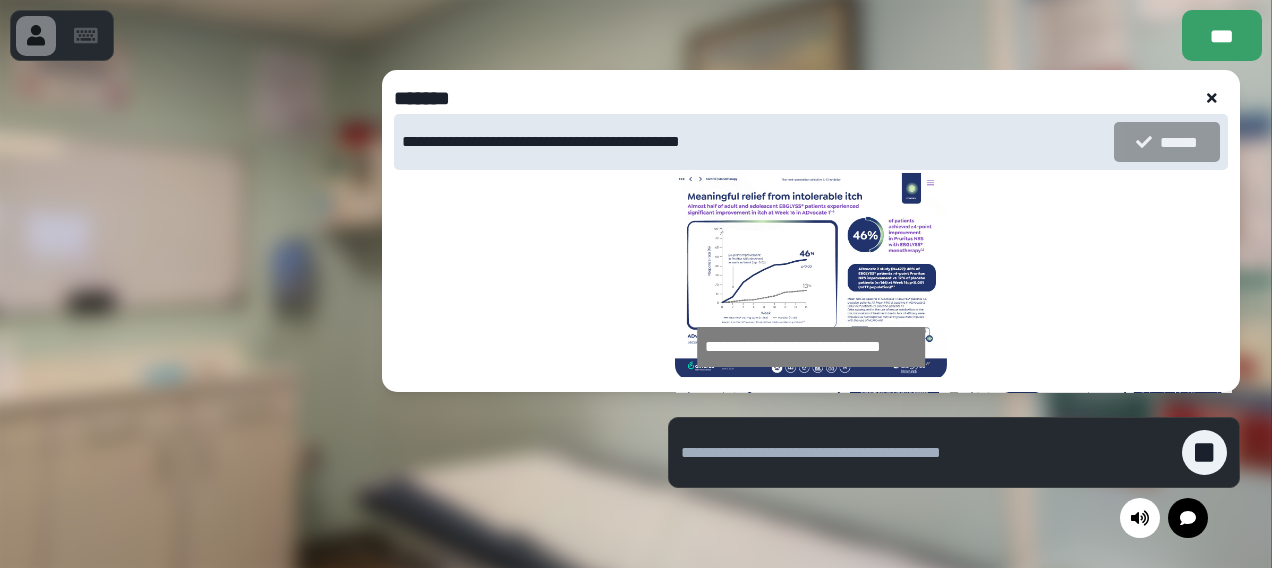 click 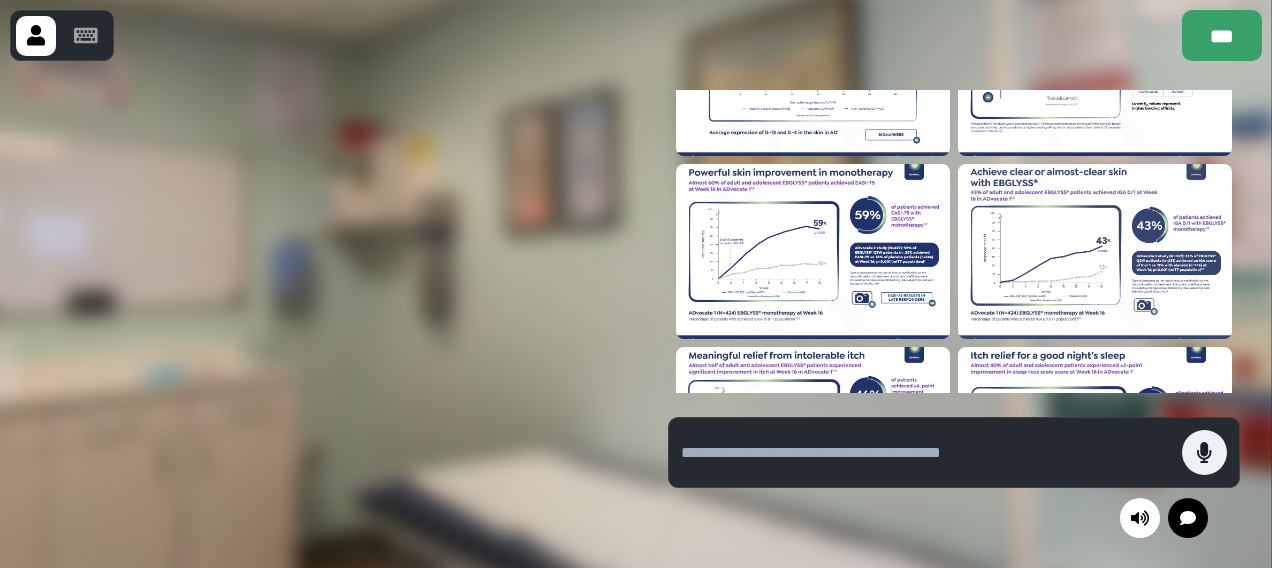 scroll, scrollTop: 287, scrollLeft: 0, axis: vertical 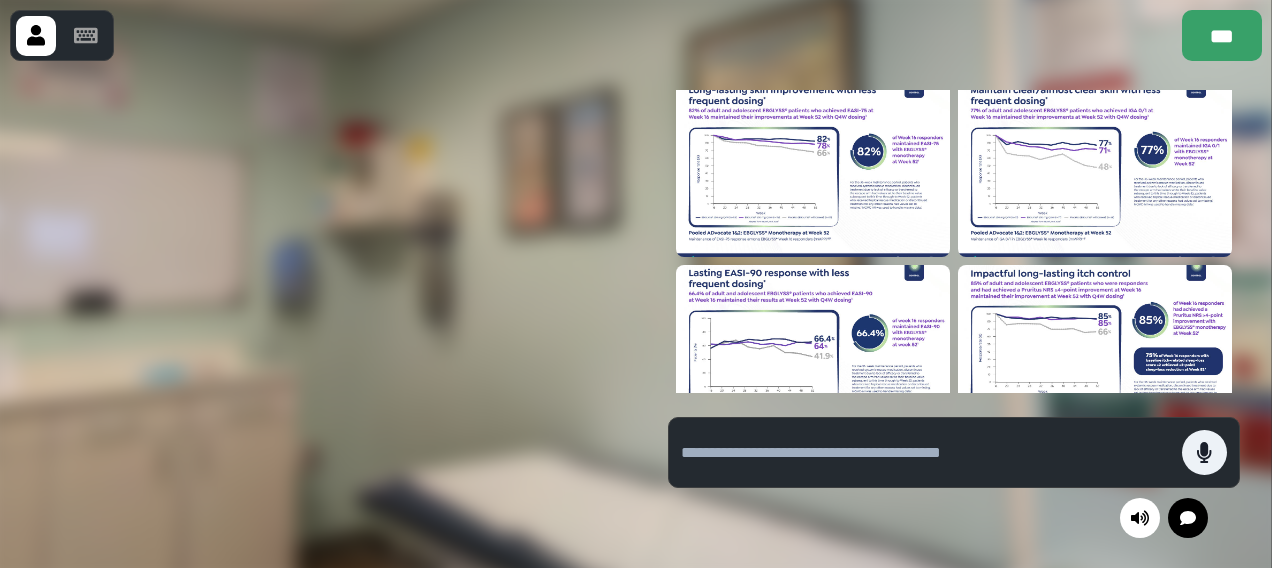 click at bounding box center (813, 352) 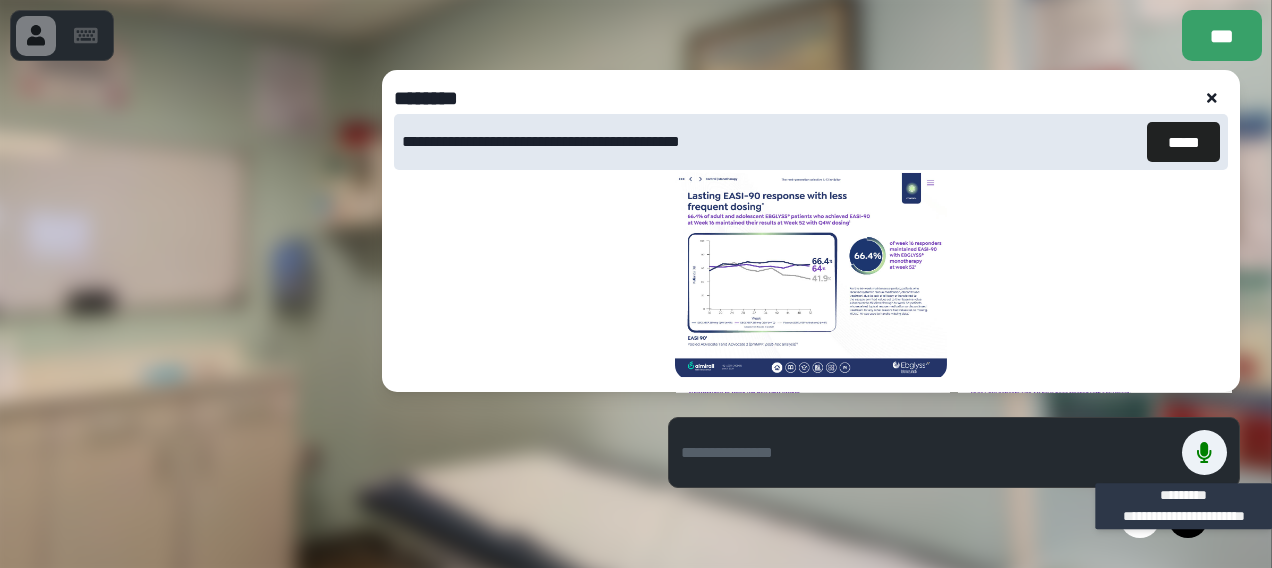 scroll, scrollTop: 1702, scrollLeft: 0, axis: vertical 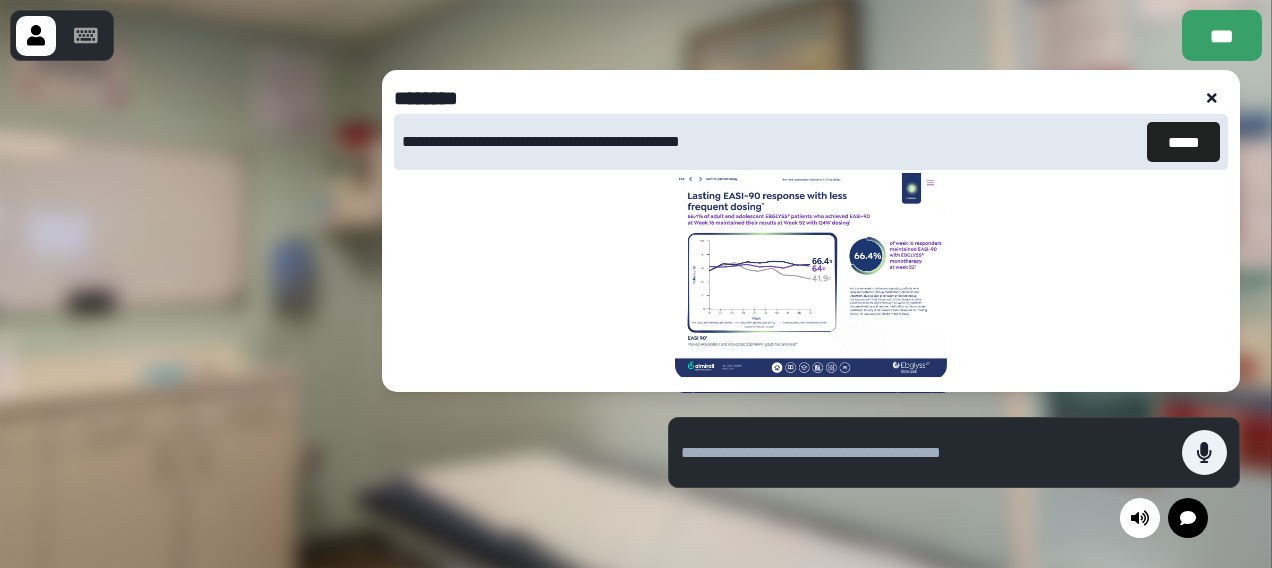 click at bounding box center (926, 453) 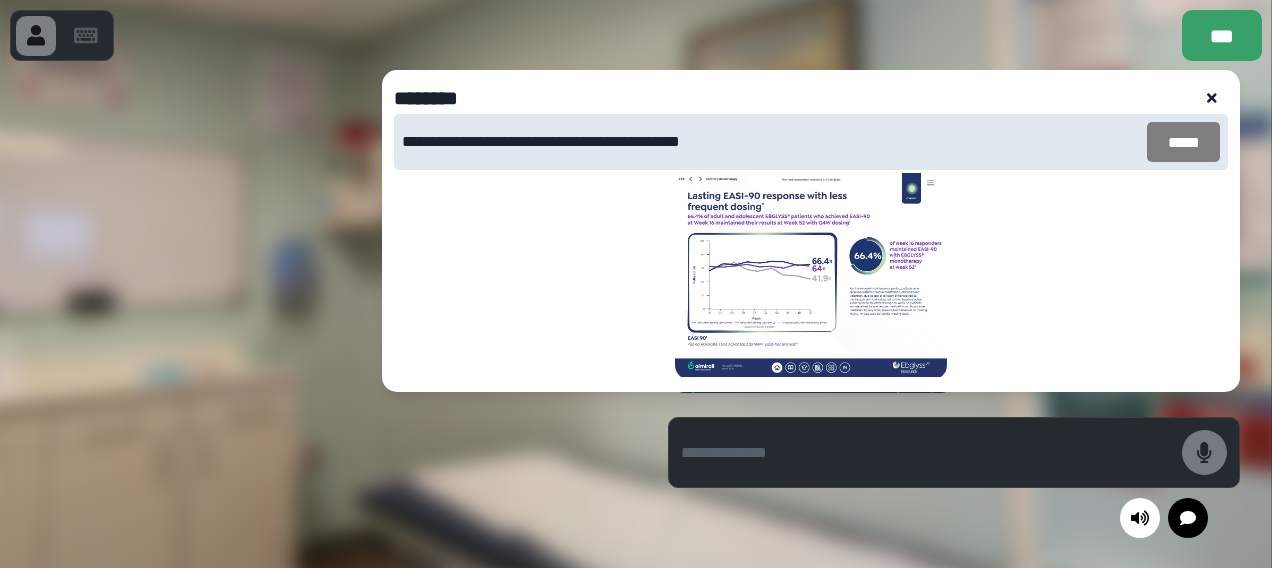 click on "*****" at bounding box center [1183, 142] 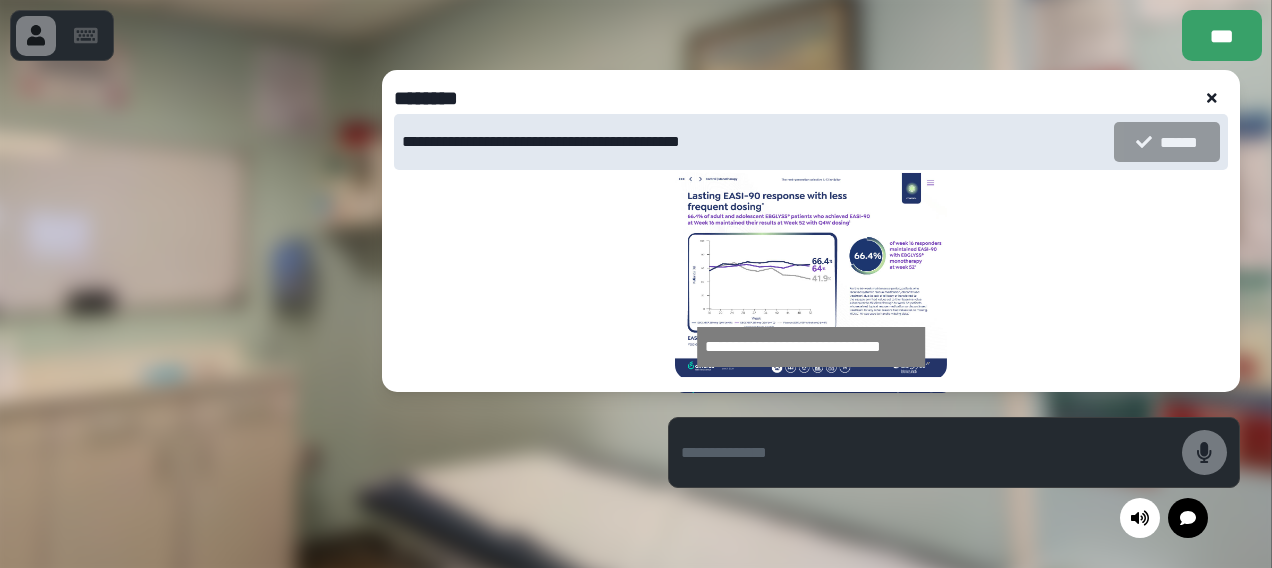 click 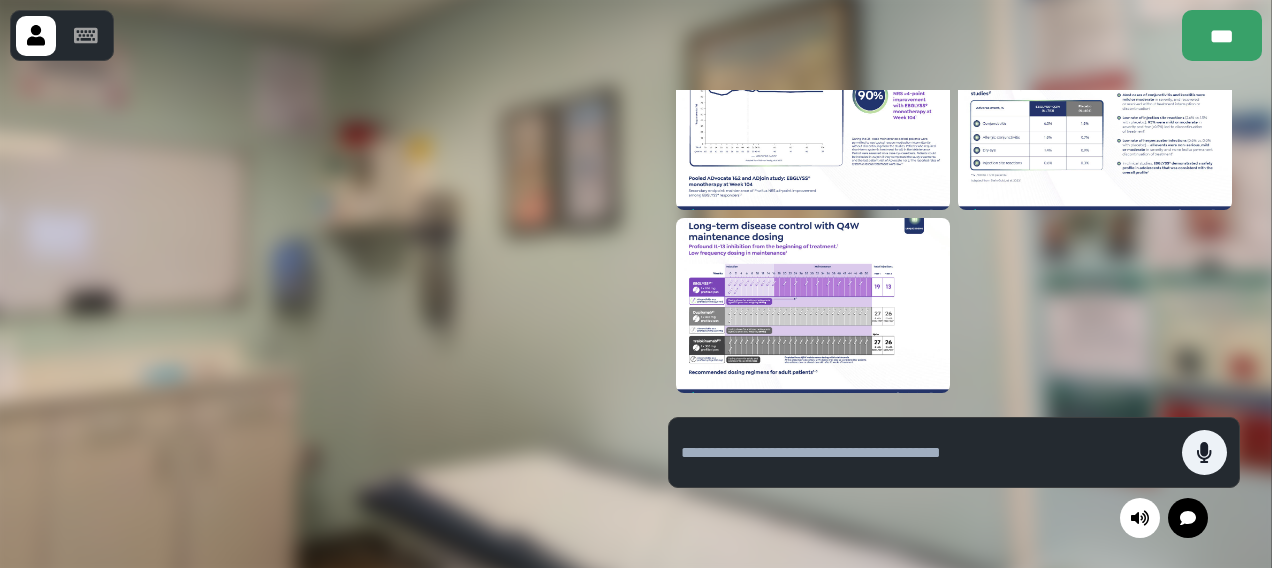 click at bounding box center (1095, 122) 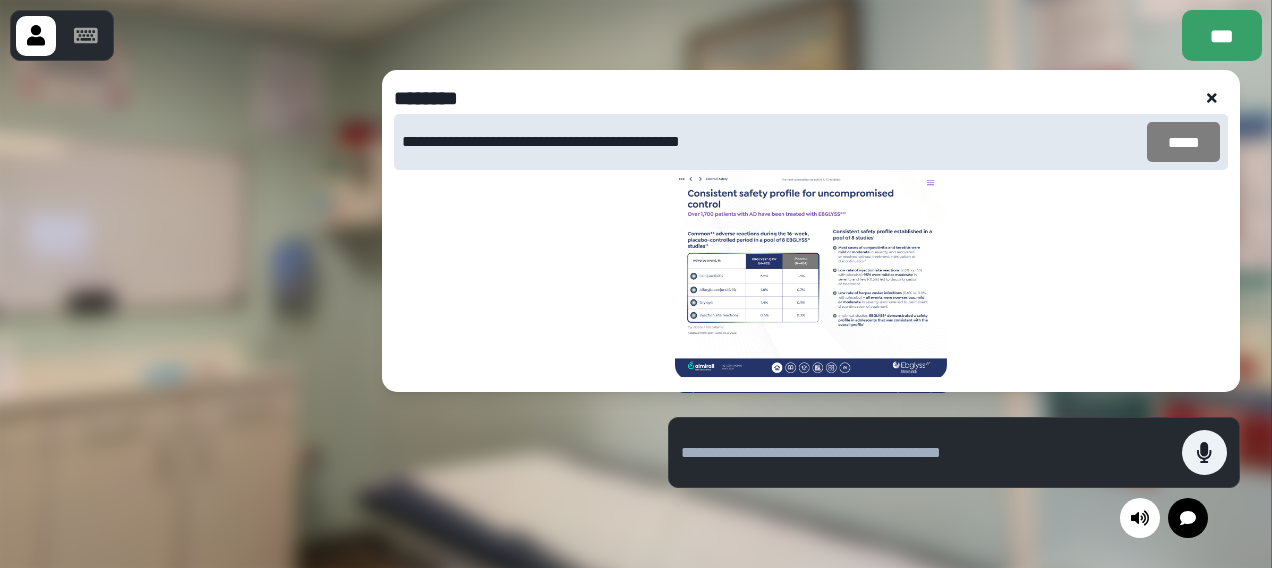 click on "*****" at bounding box center (1183, 142) 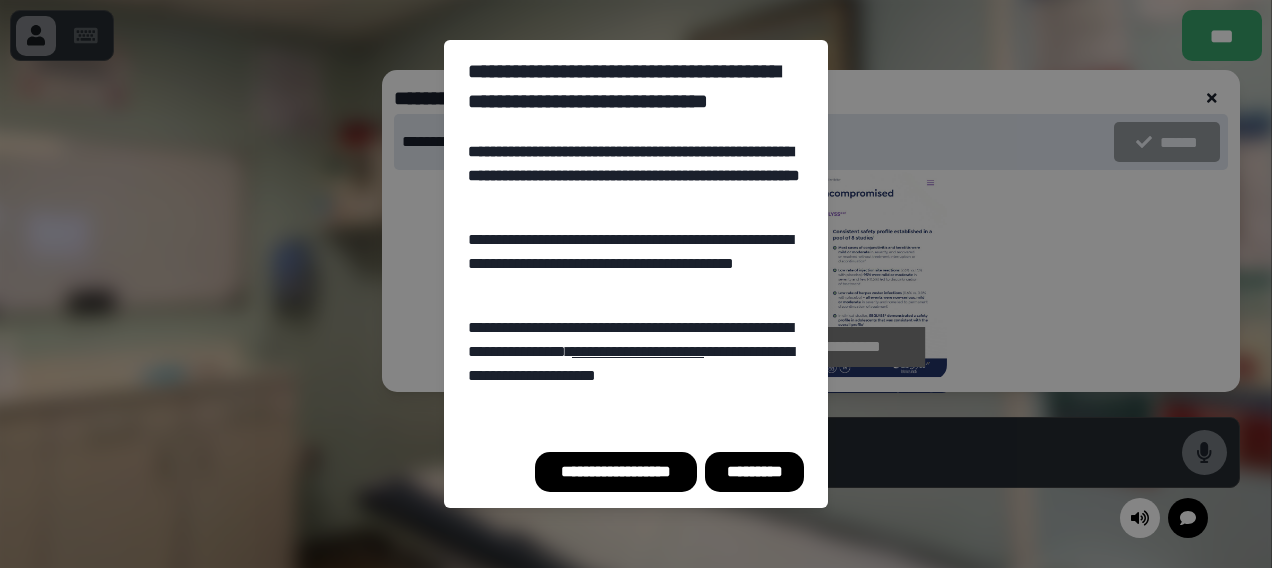 click on "*********" at bounding box center [754, 472] 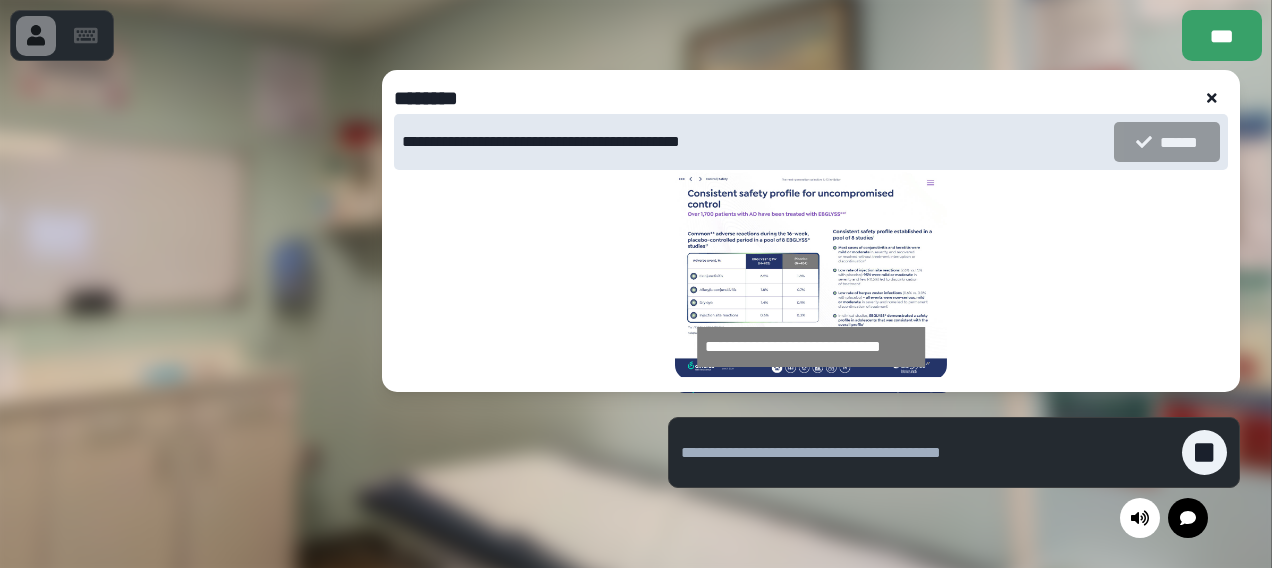 click 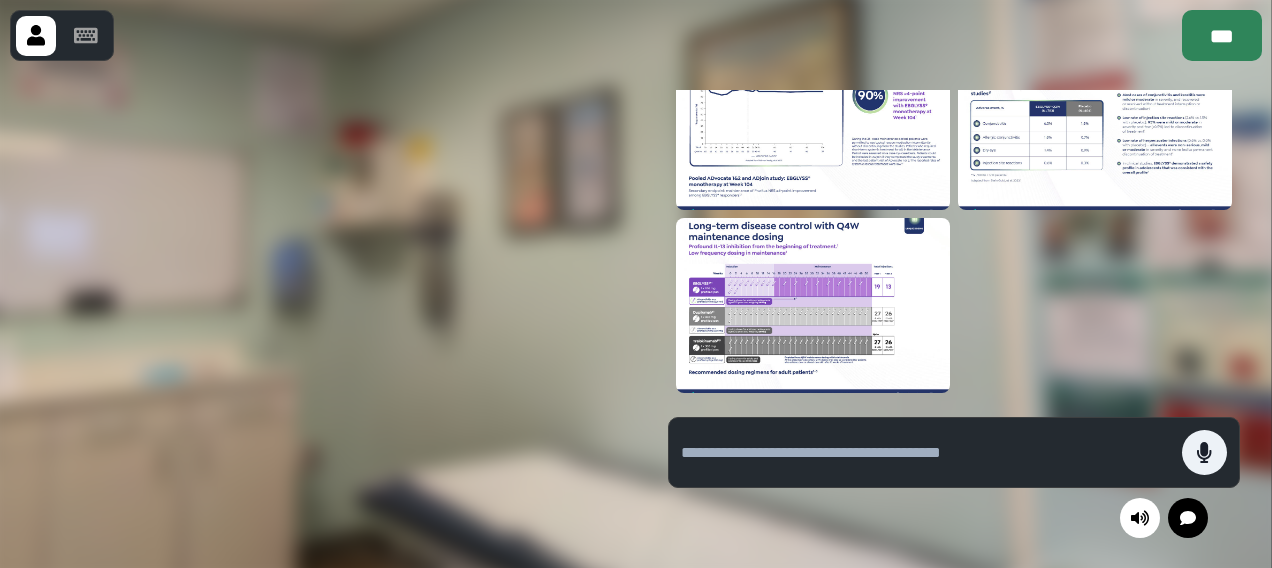 click on "***" at bounding box center [1222, 35] 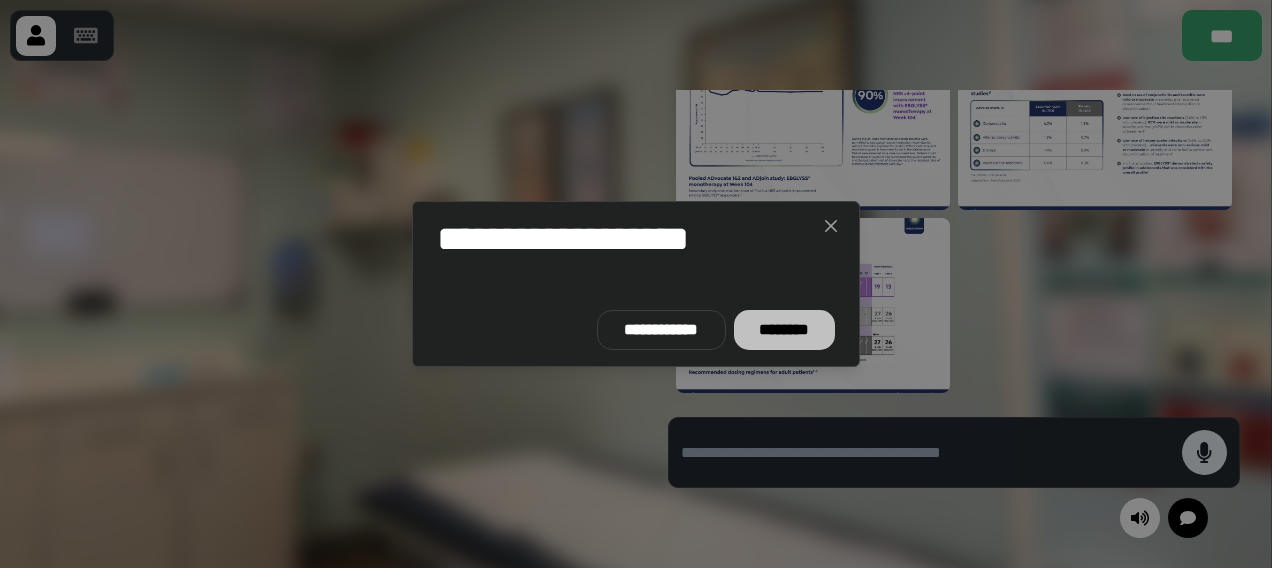 click on "********" at bounding box center [784, 330] 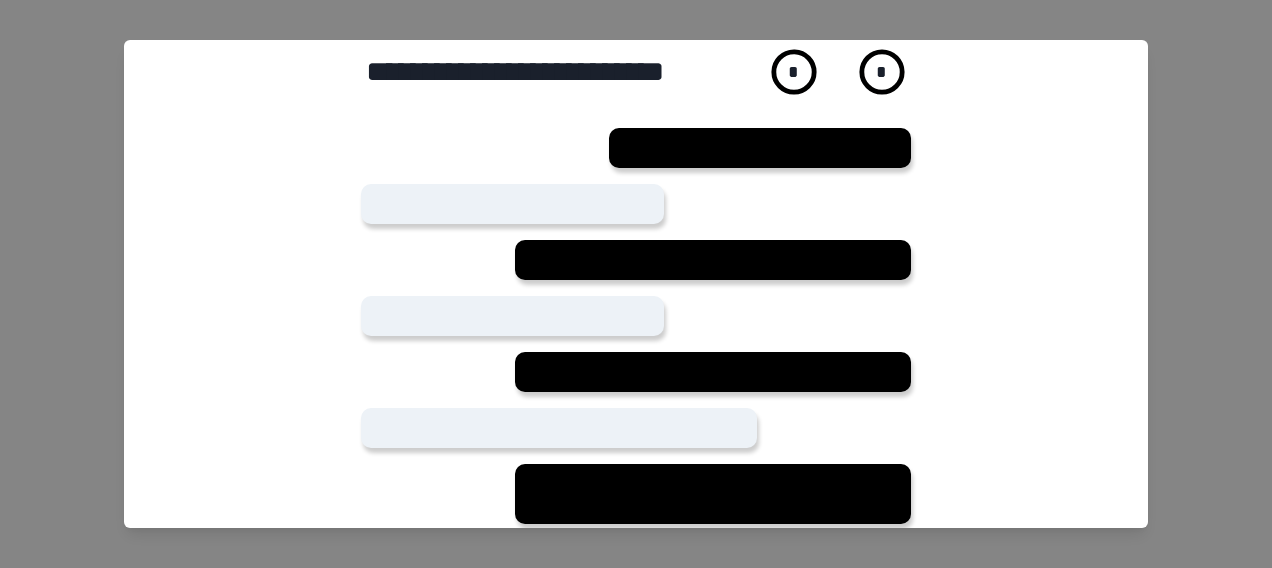 click on "**********" at bounding box center (636, 1112) 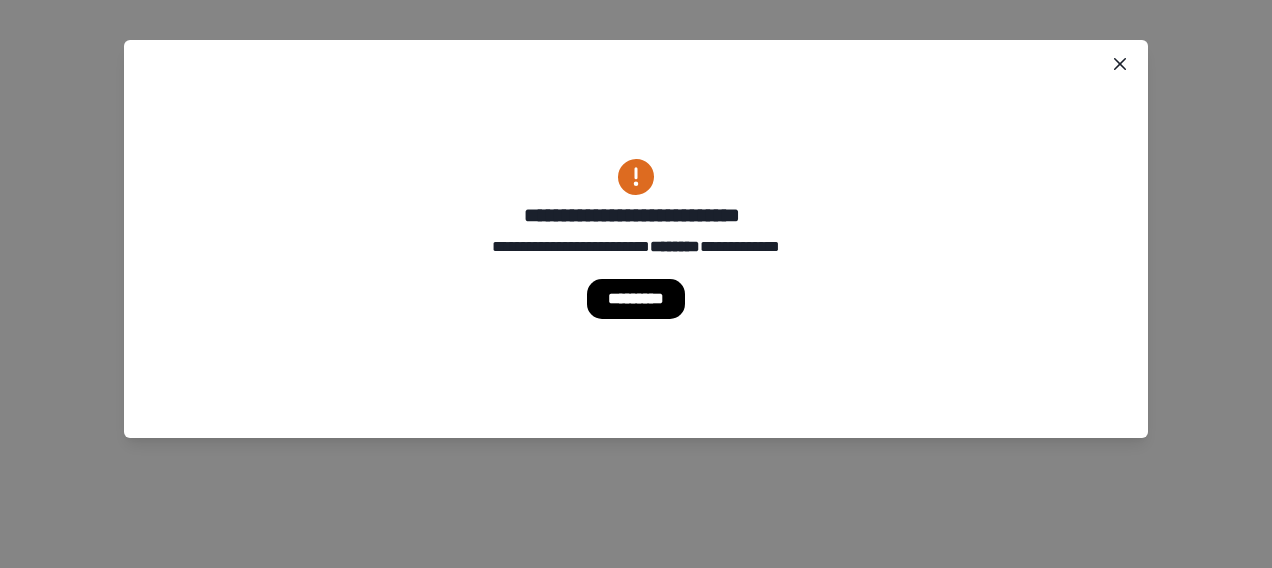 click on "*********" at bounding box center (636, 299) 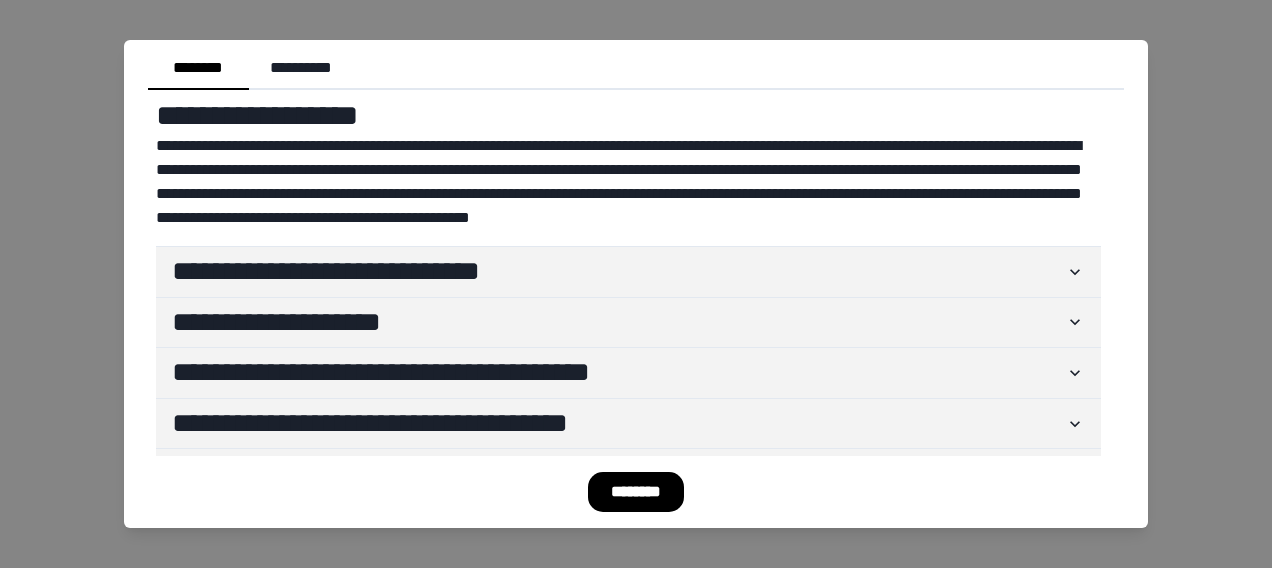 scroll, scrollTop: 108, scrollLeft: 0, axis: vertical 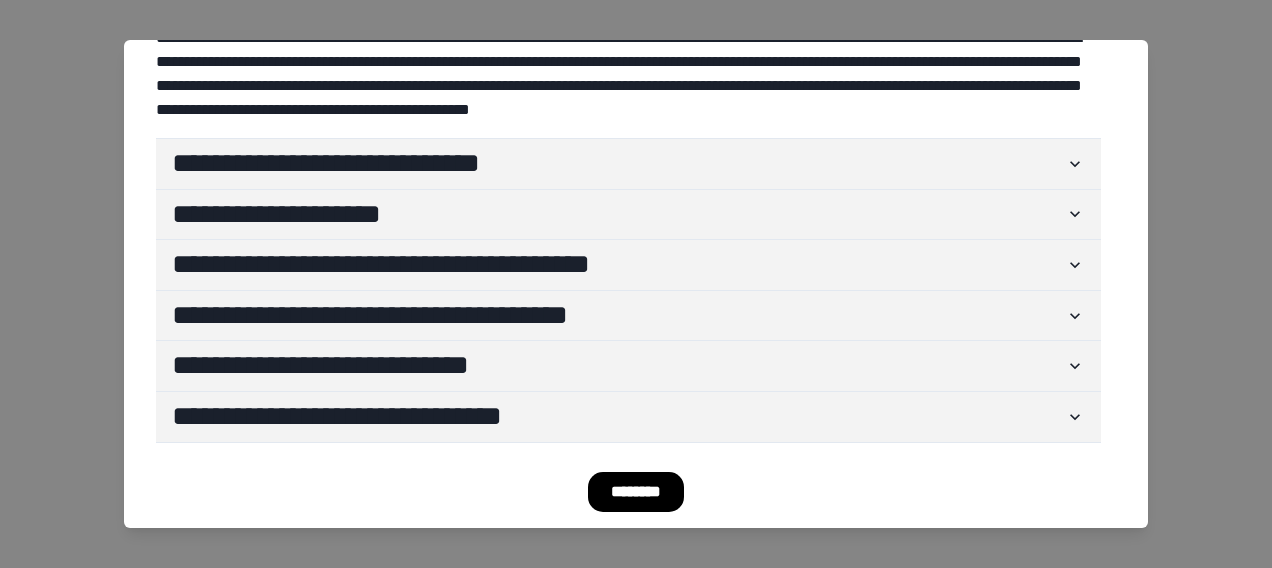 click on "********" at bounding box center (636, 492) 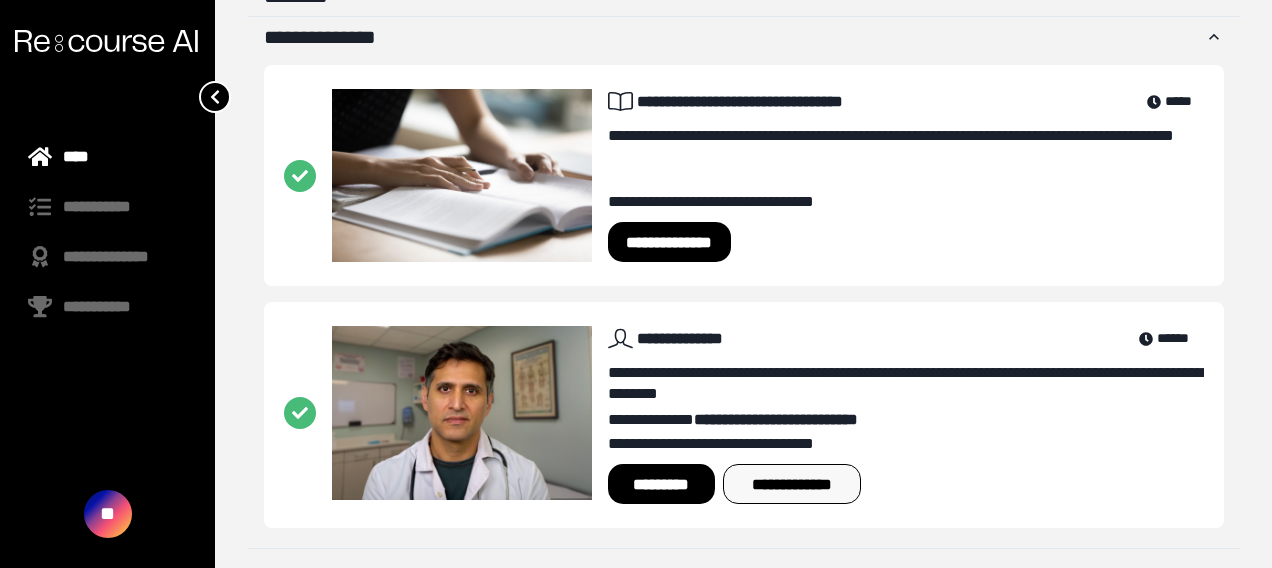 click on "**********" at bounding box center [792, 484] 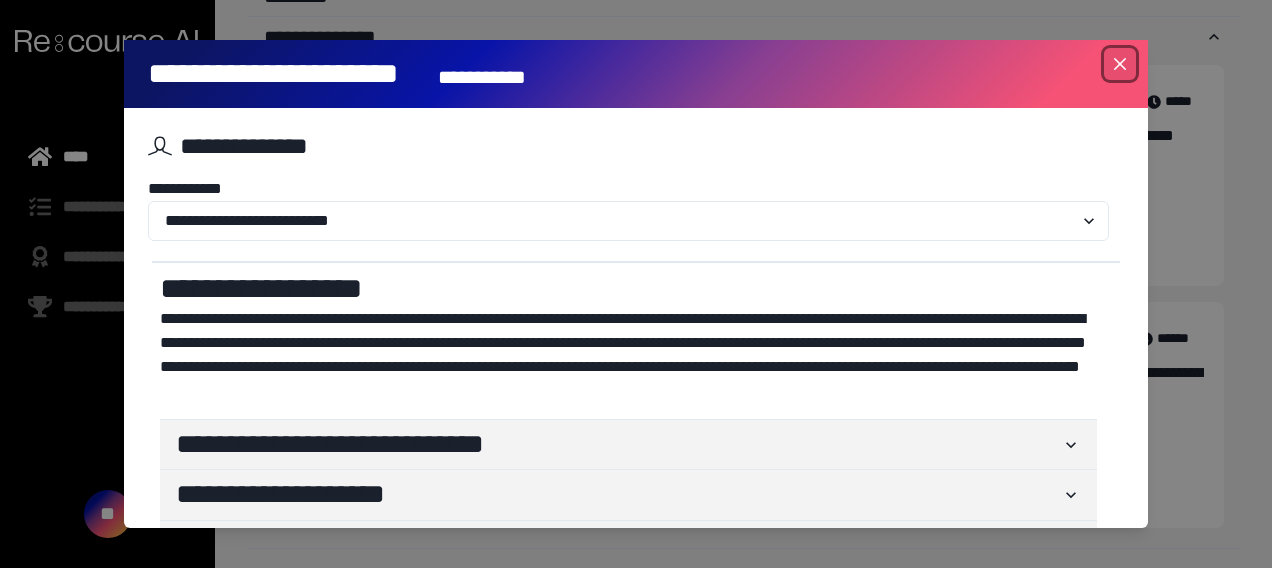 click 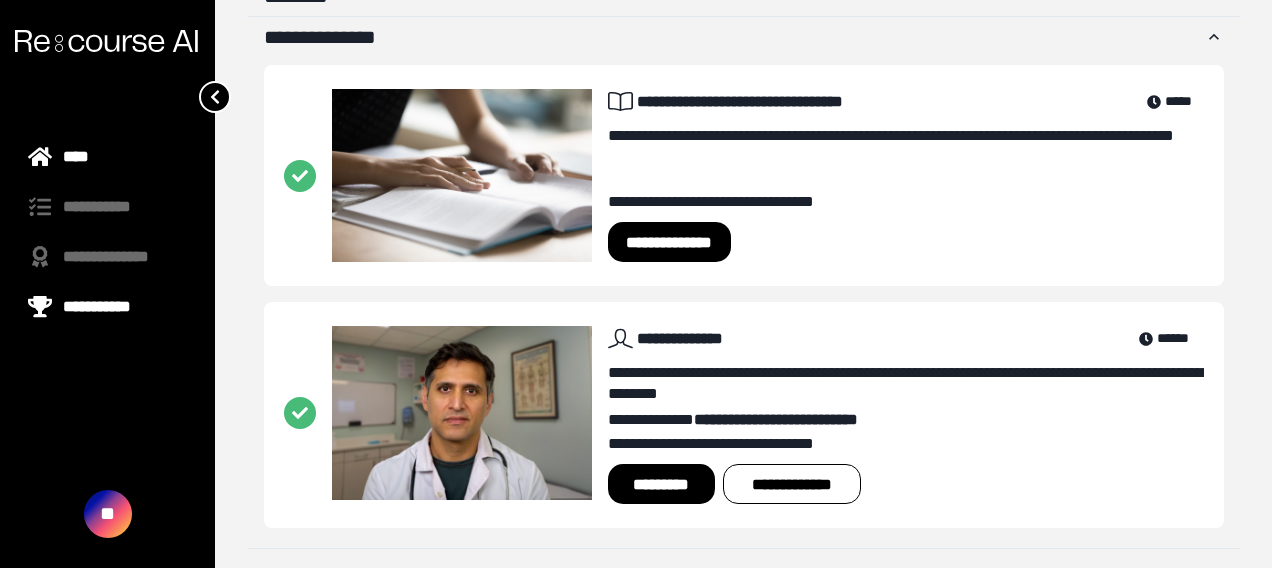 click on "**********" at bounding box center [107, 307] 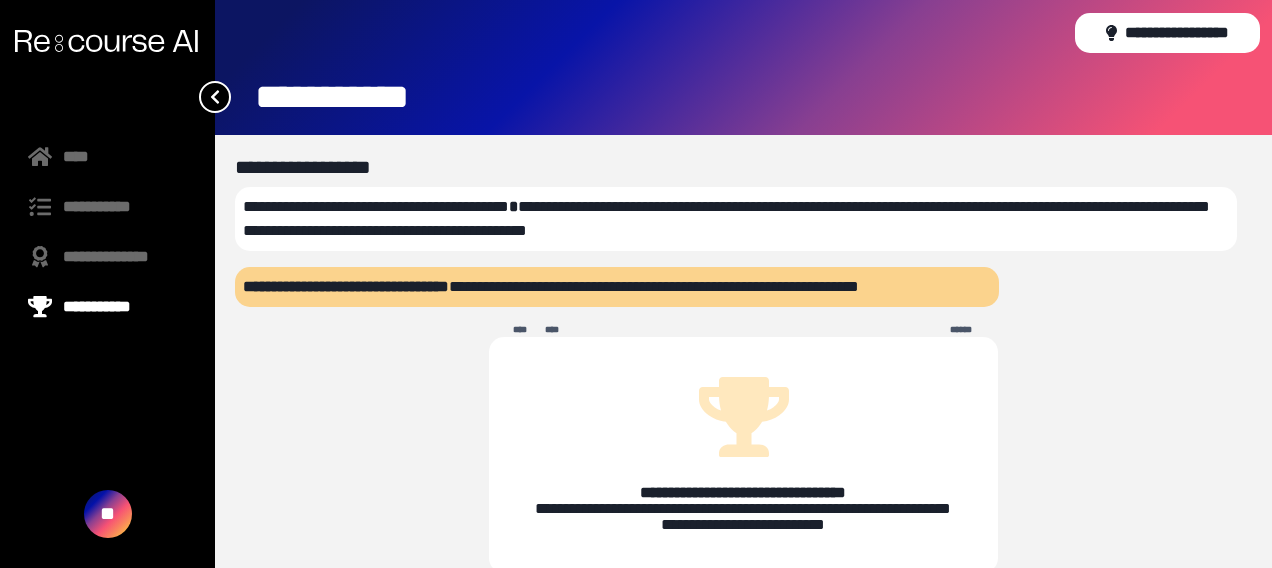 scroll, scrollTop: 24, scrollLeft: 0, axis: vertical 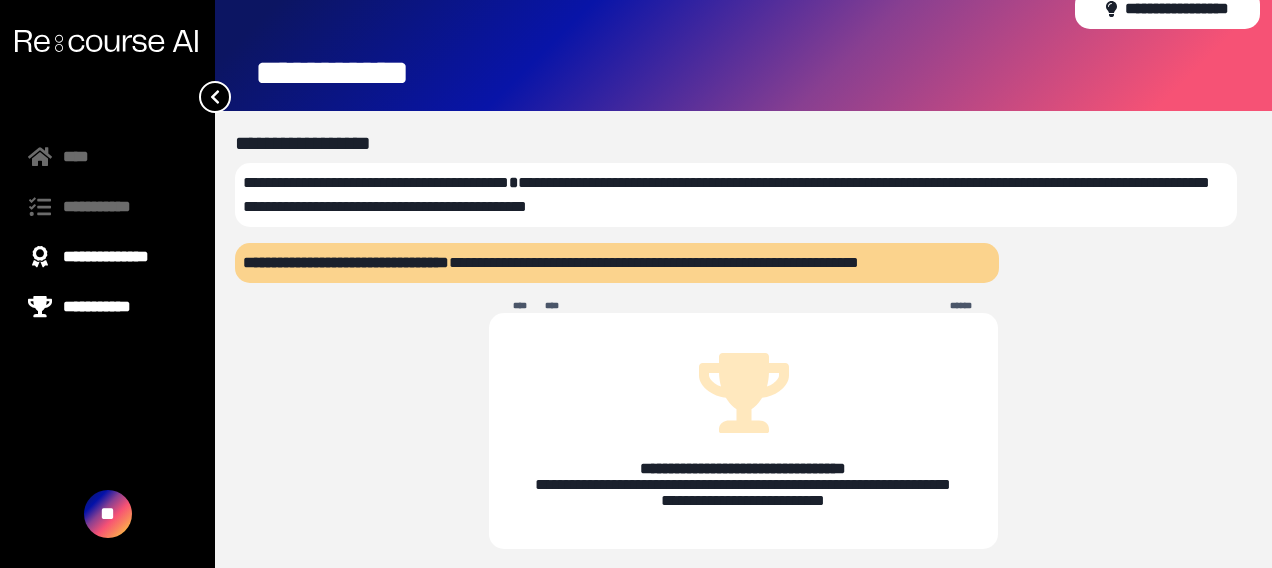click on "**********" at bounding box center (107, 257) 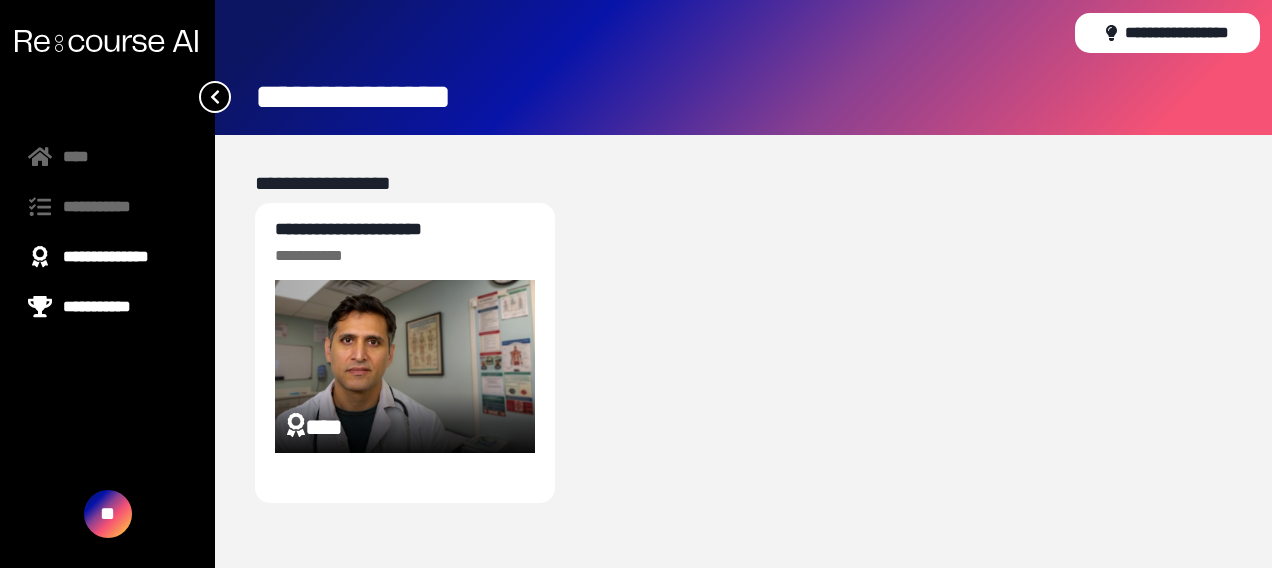 click on "**********" at bounding box center (107, 307) 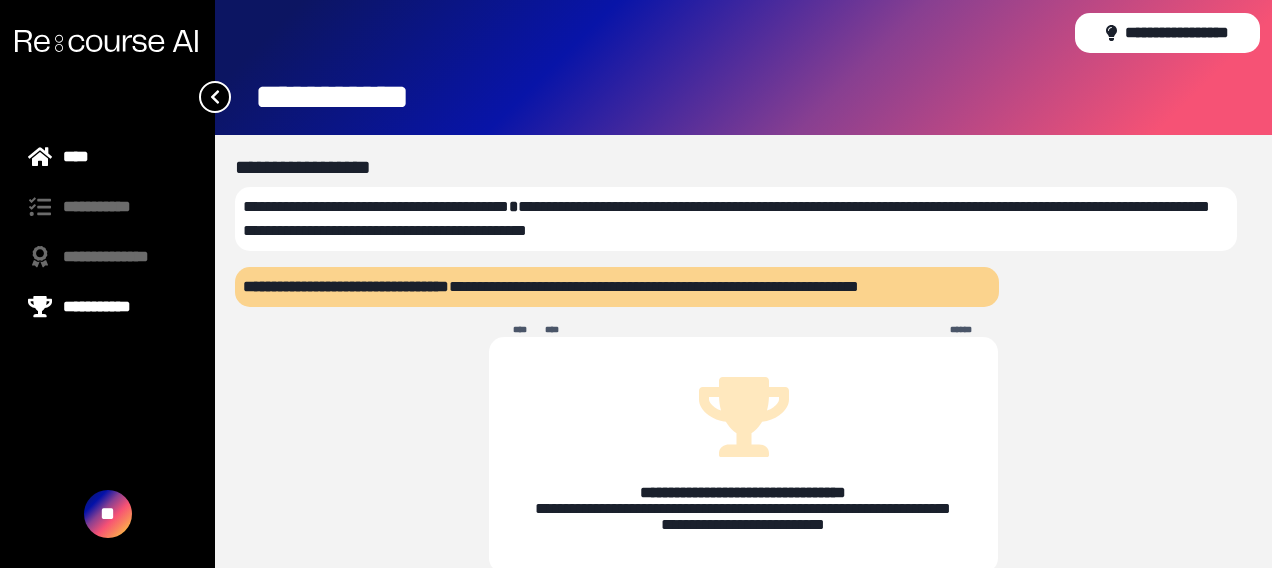 click on "****" at bounding box center (107, 157) 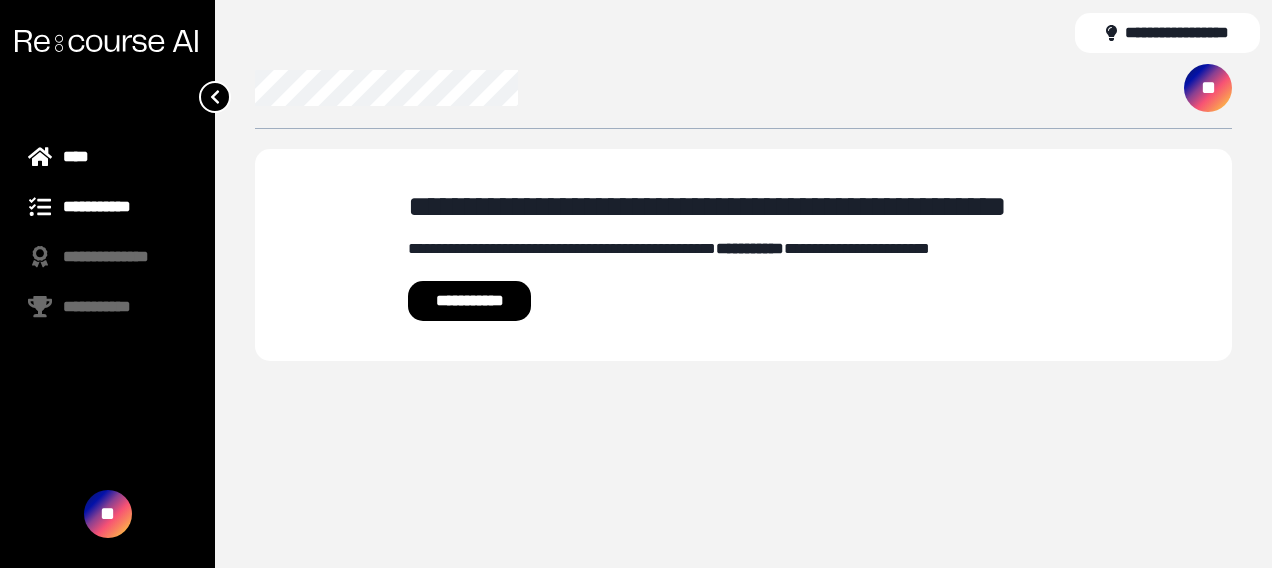 click on "**********" at bounding box center [107, 207] 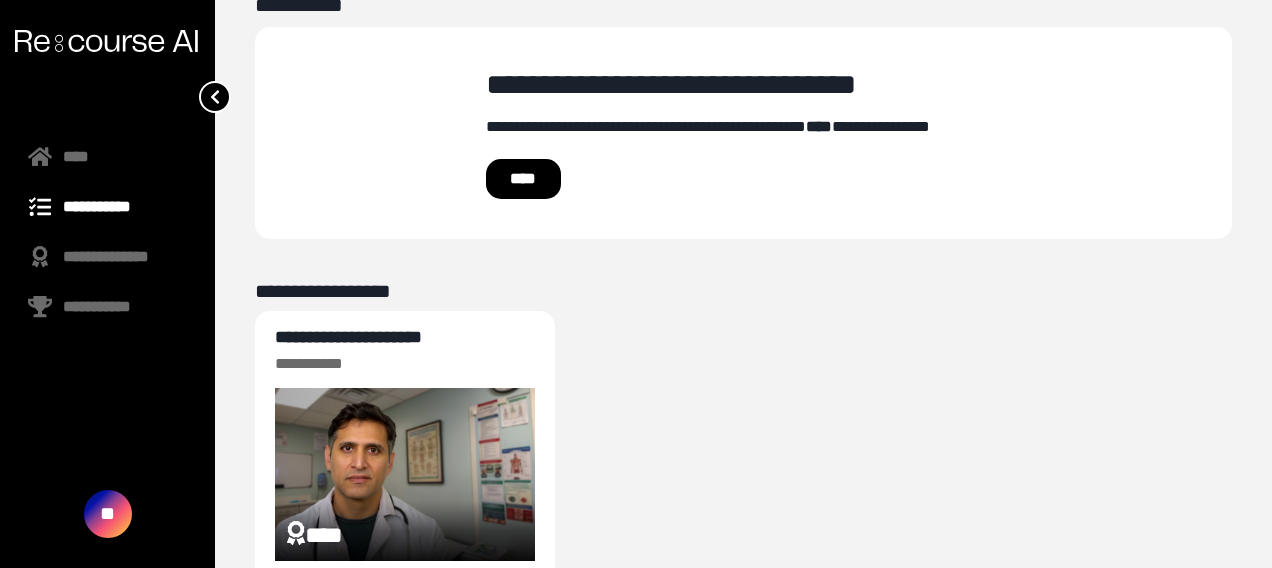 scroll, scrollTop: 245, scrollLeft: 0, axis: vertical 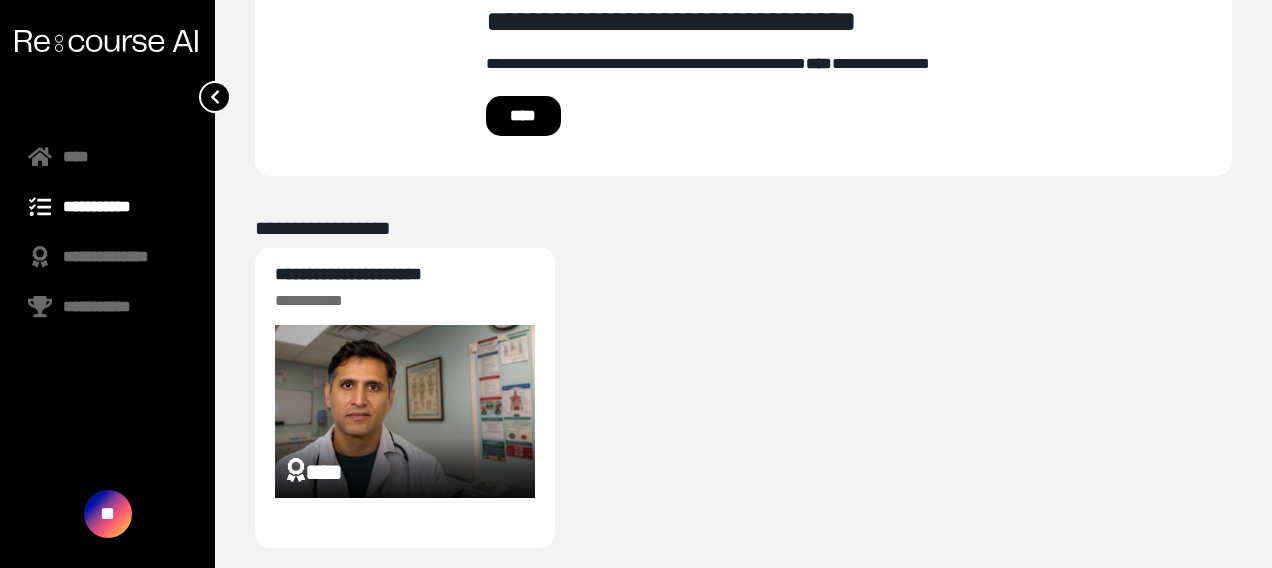 click on "**********" at bounding box center [348, 274] 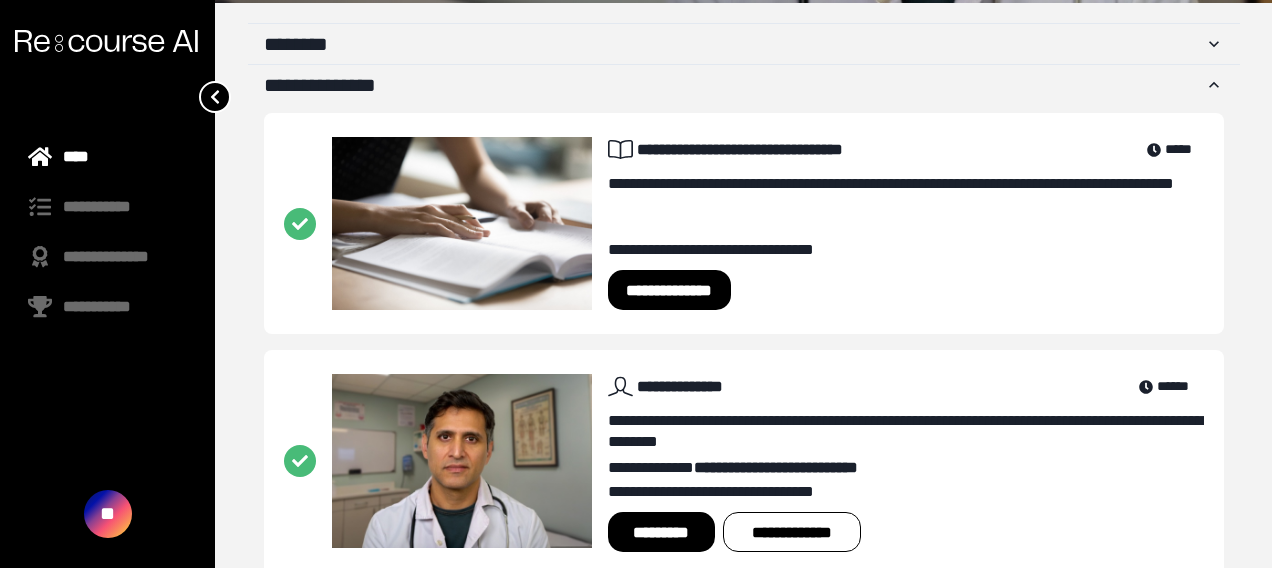 scroll, scrollTop: 520, scrollLeft: 0, axis: vertical 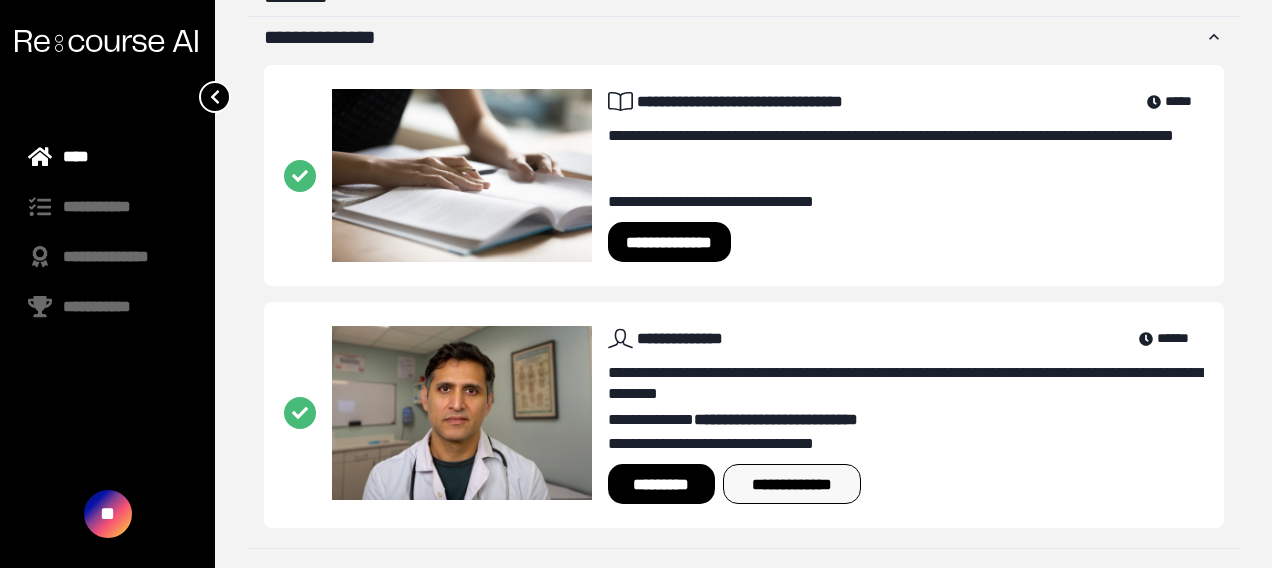 click on "**********" at bounding box center [792, 484] 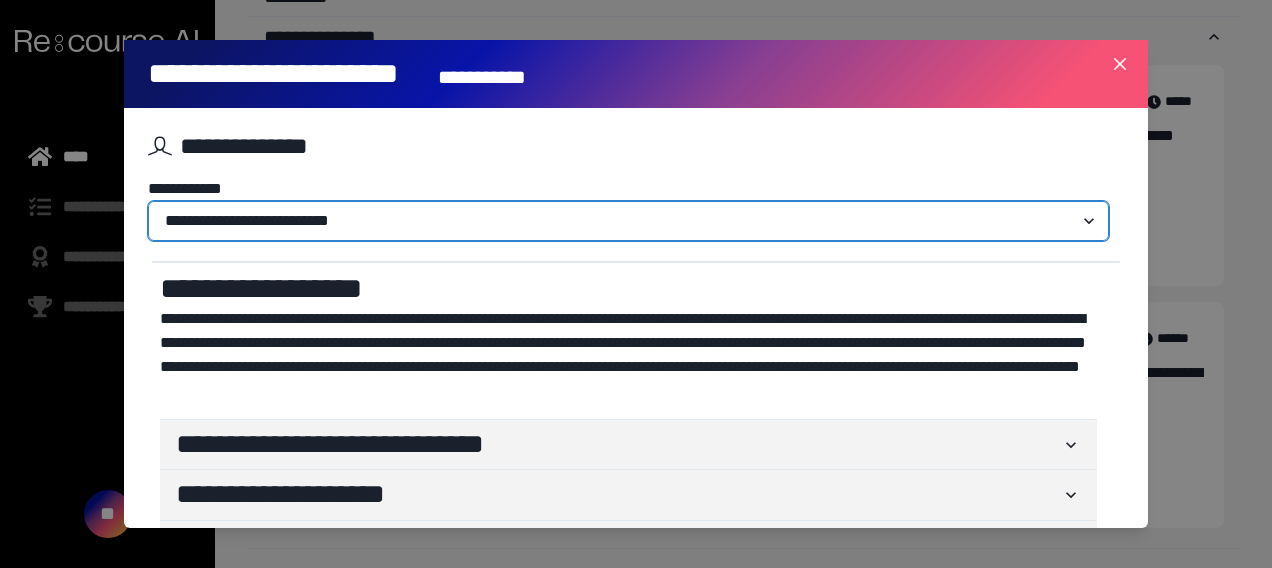click on "**********" at bounding box center (628, 221) 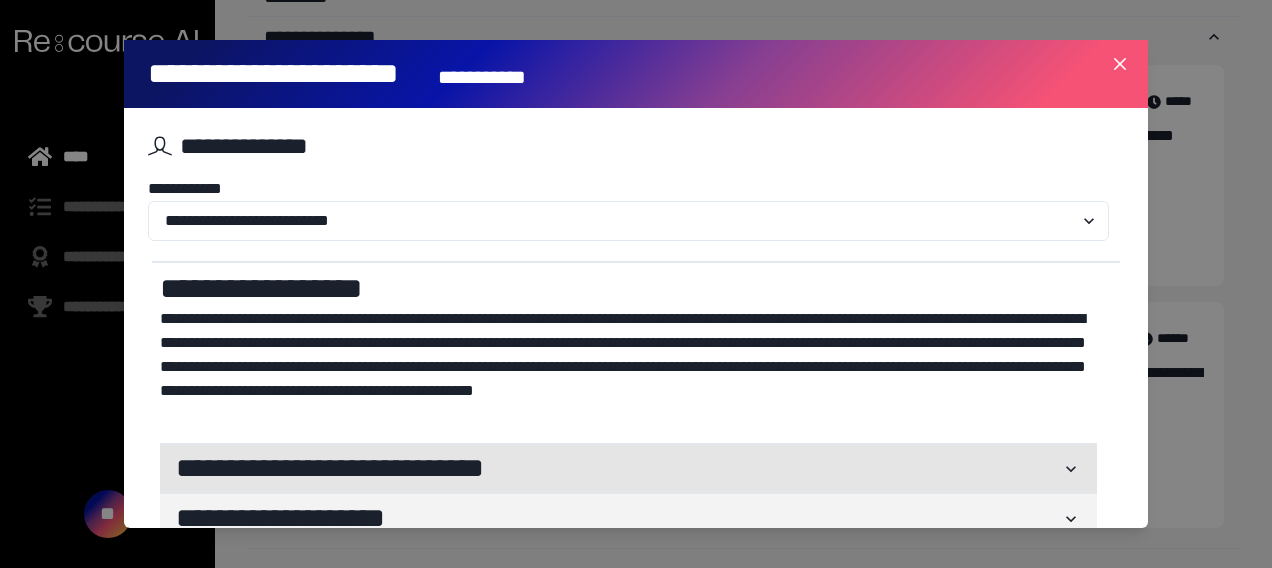 click 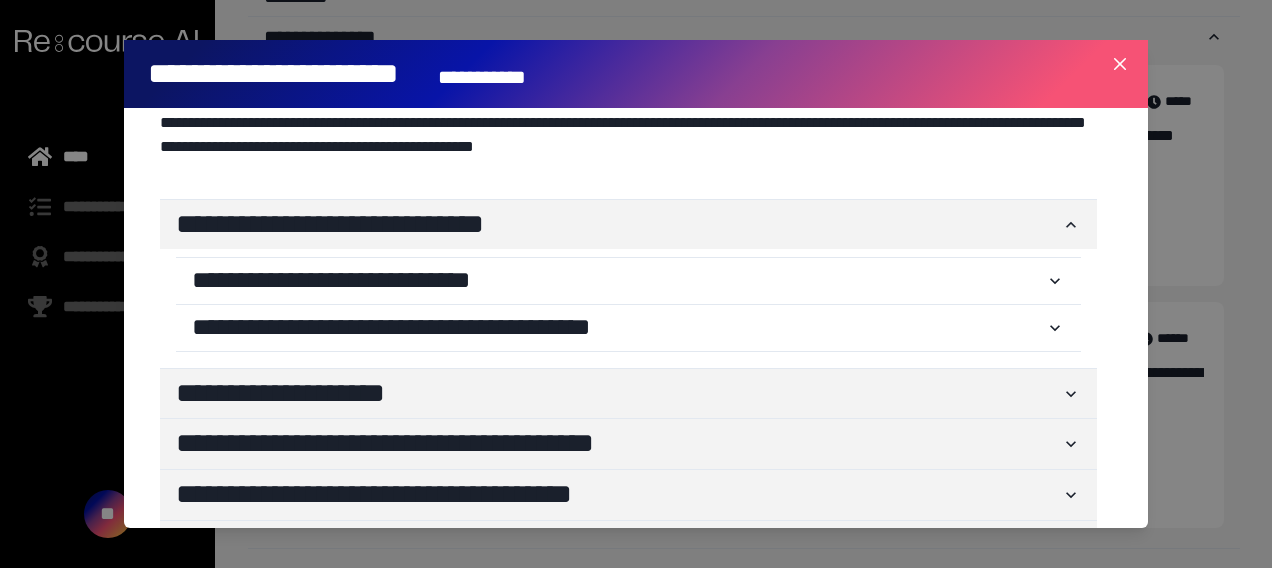 scroll, scrollTop: 280, scrollLeft: 0, axis: vertical 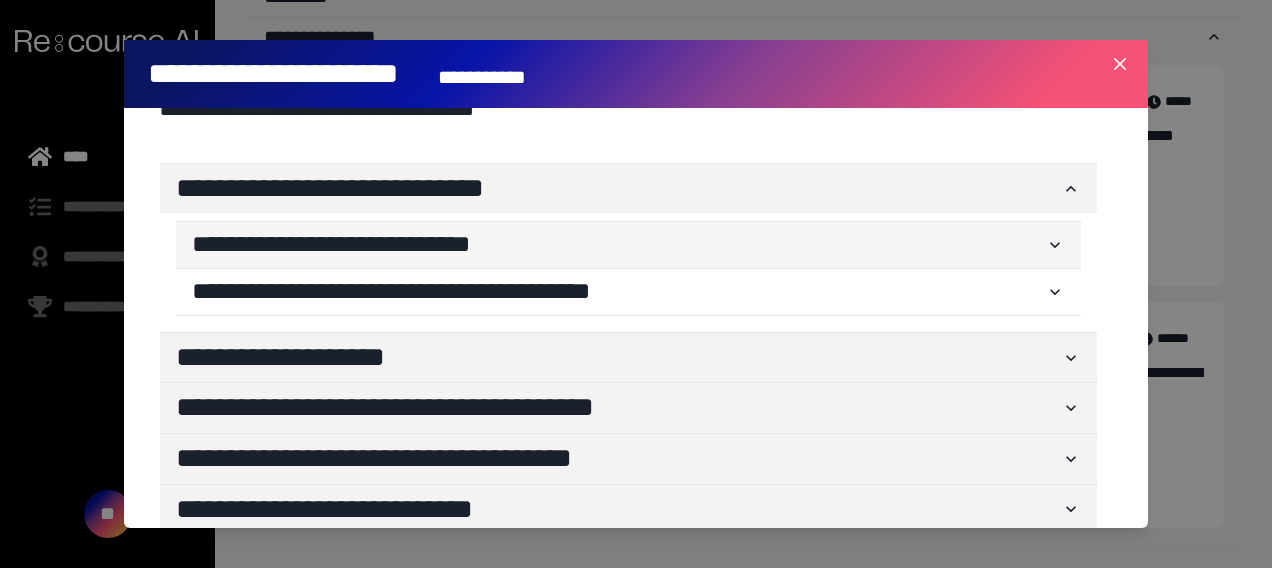 click 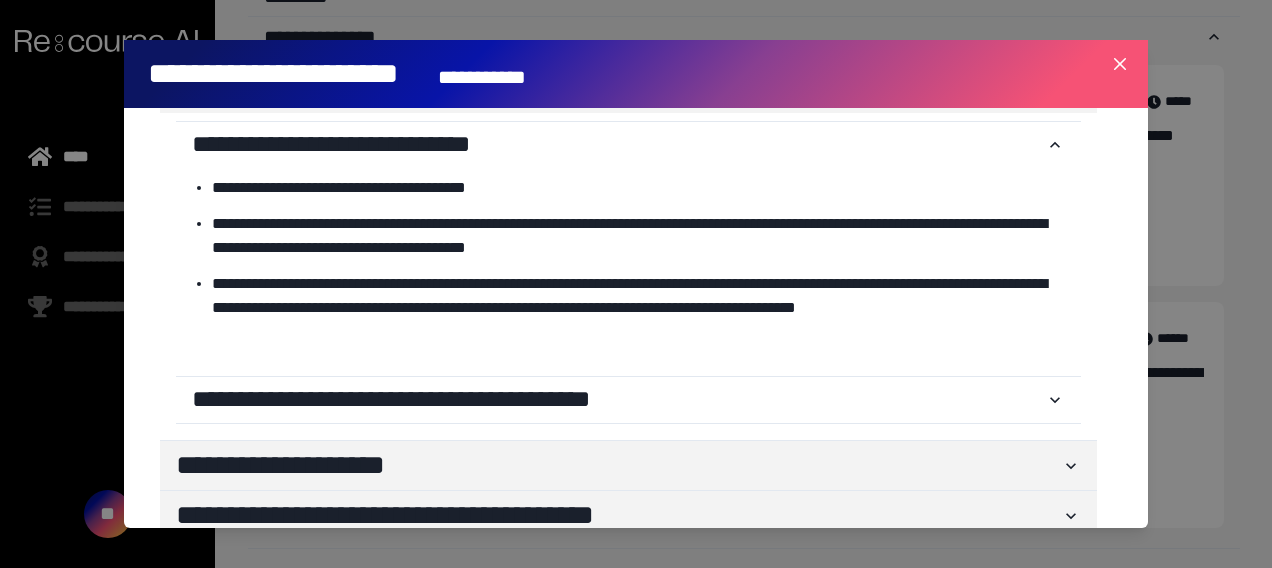 scroll, scrollTop: 400, scrollLeft: 0, axis: vertical 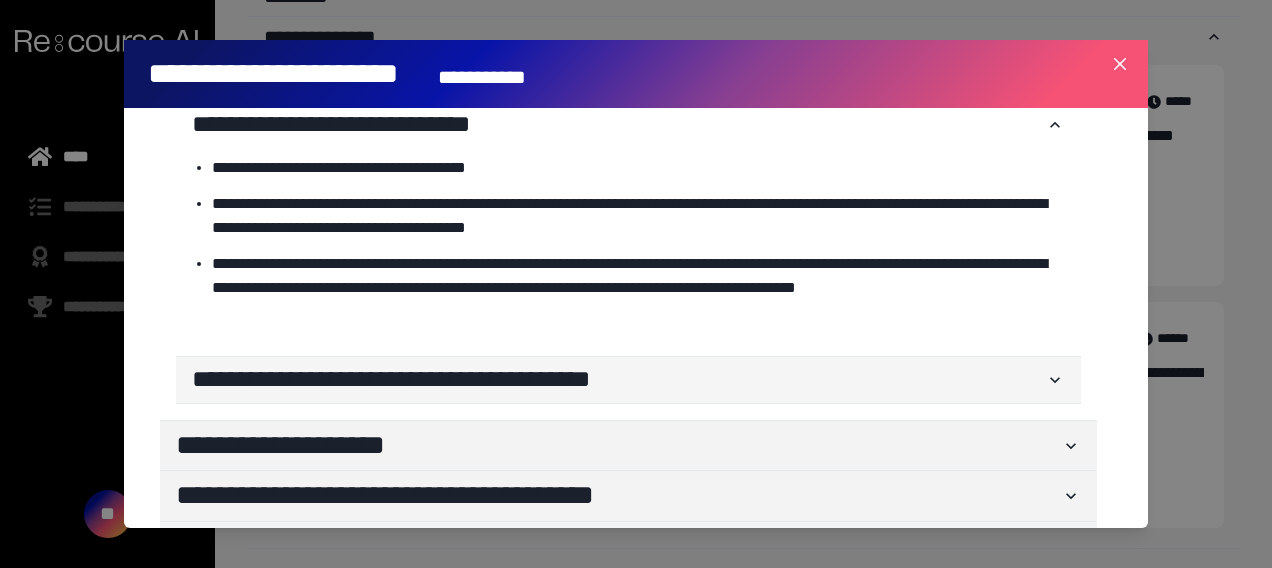 click 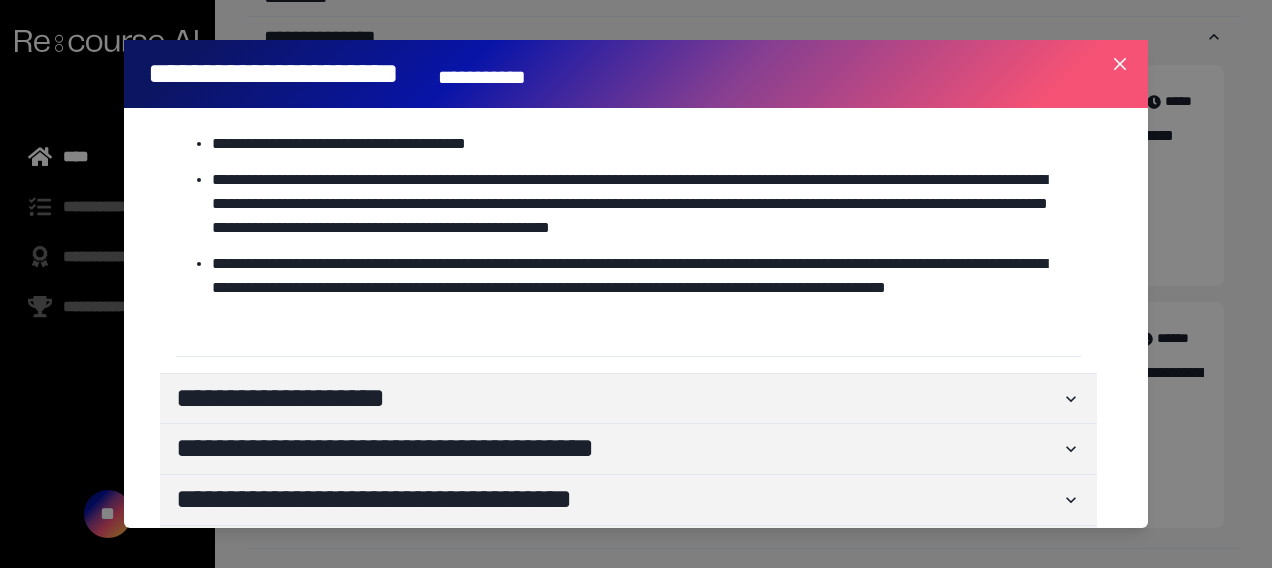 scroll, scrollTop: 680, scrollLeft: 0, axis: vertical 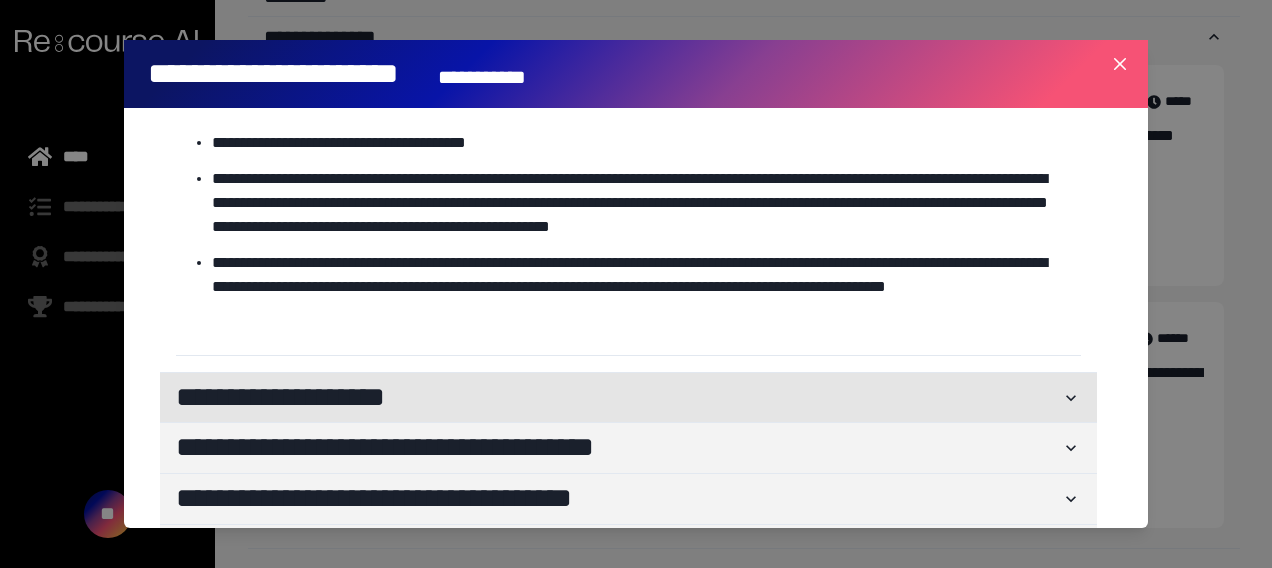 click 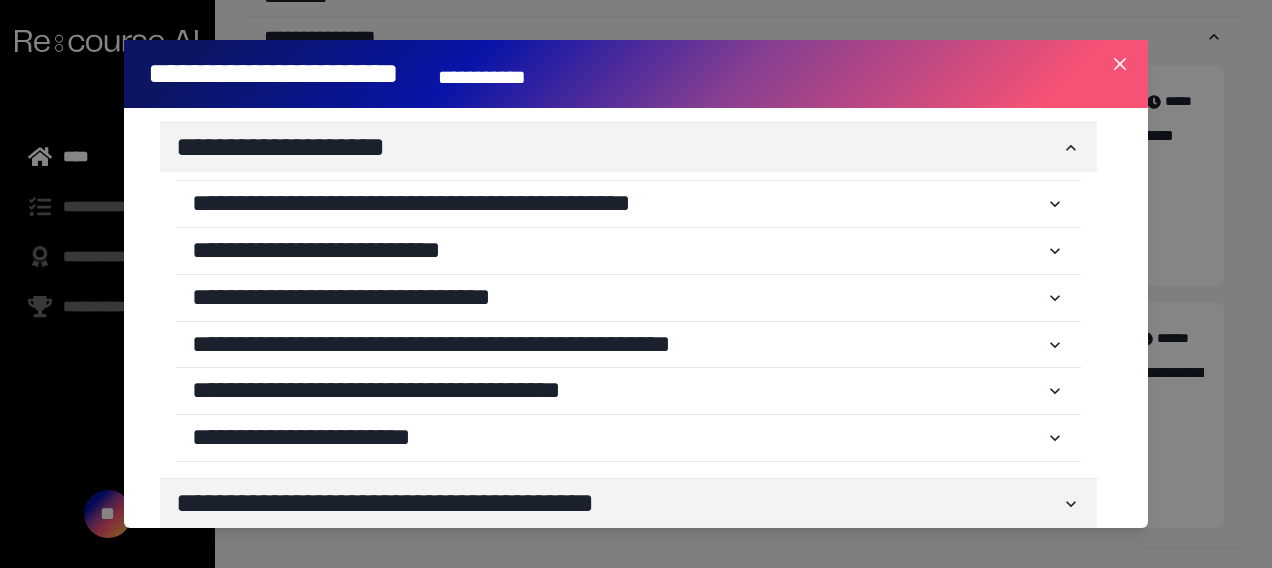 scroll, scrollTop: 960, scrollLeft: 0, axis: vertical 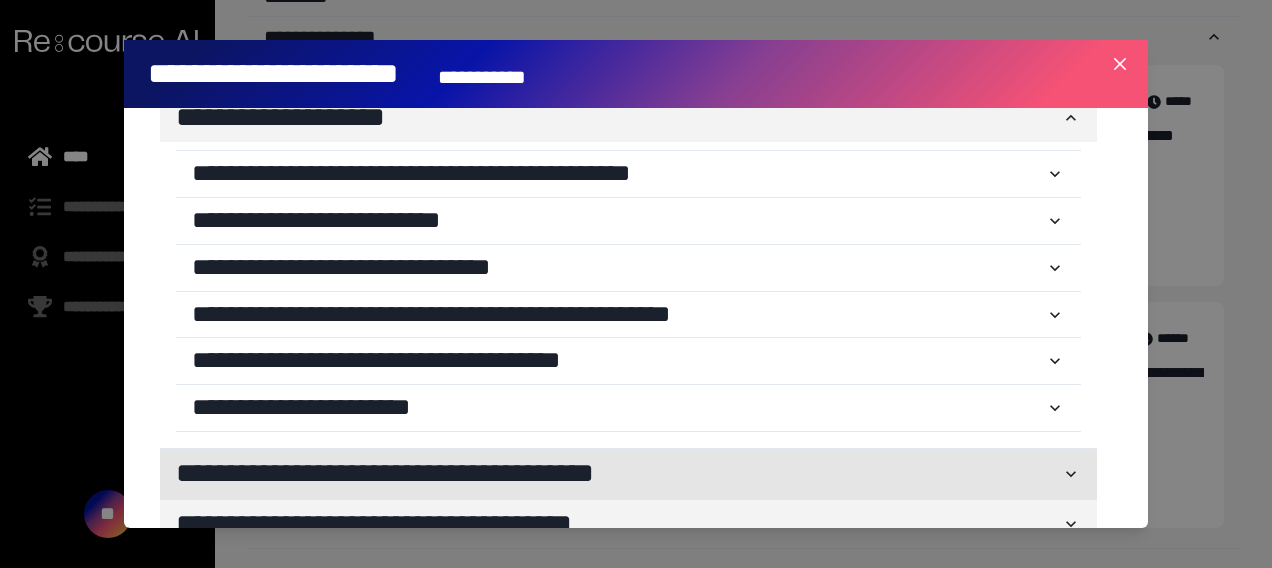 click 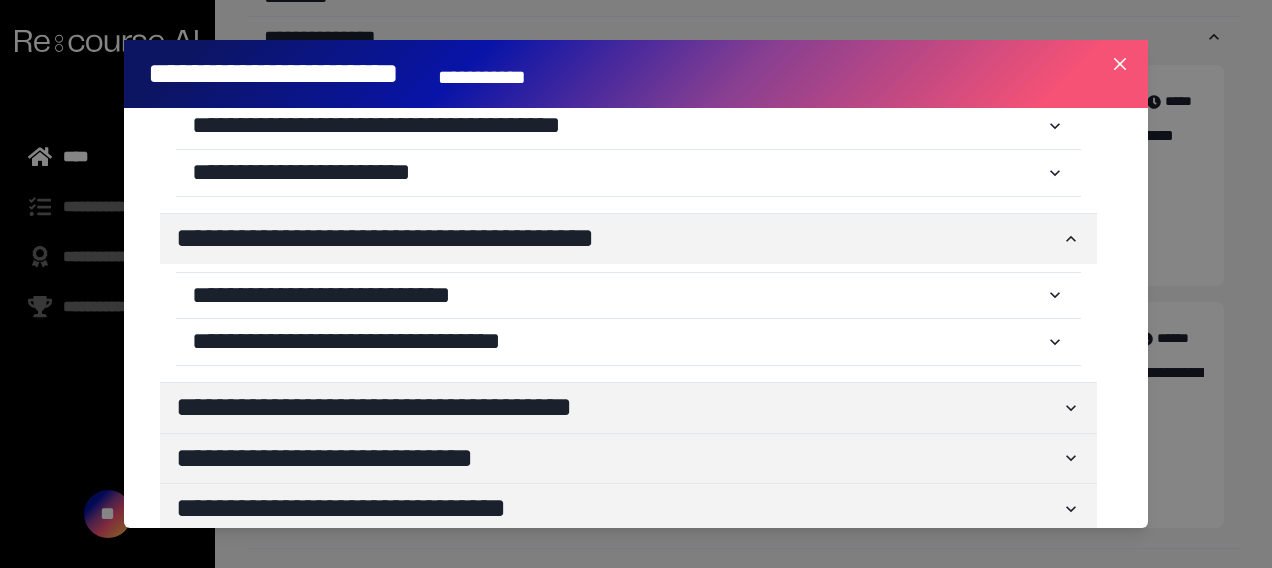 scroll, scrollTop: 1215, scrollLeft: 0, axis: vertical 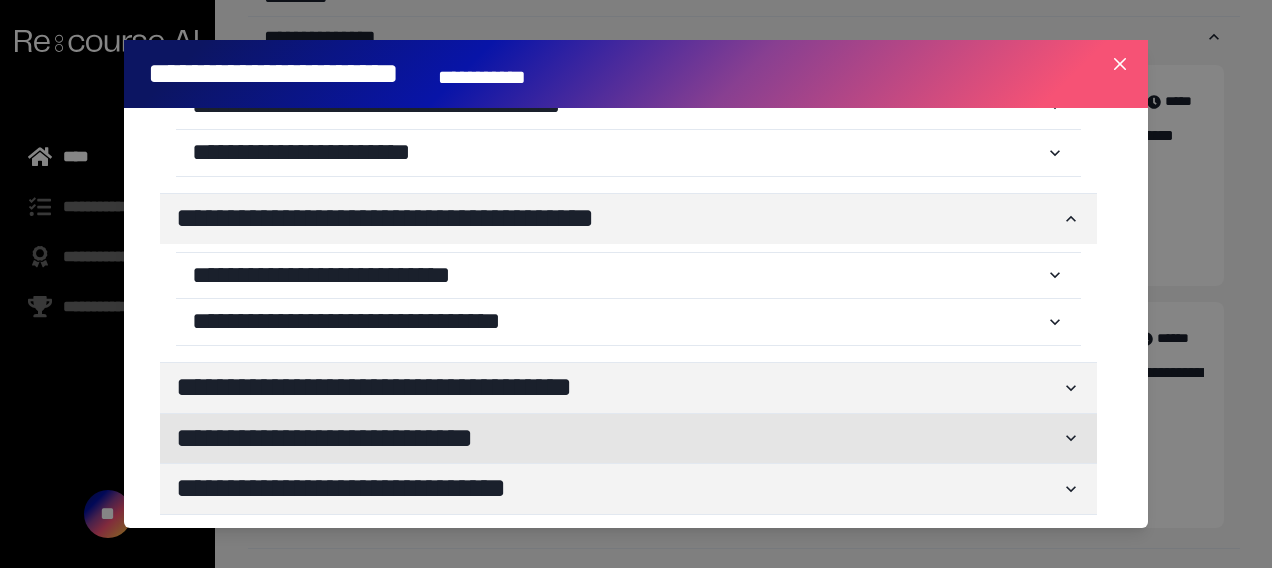 click 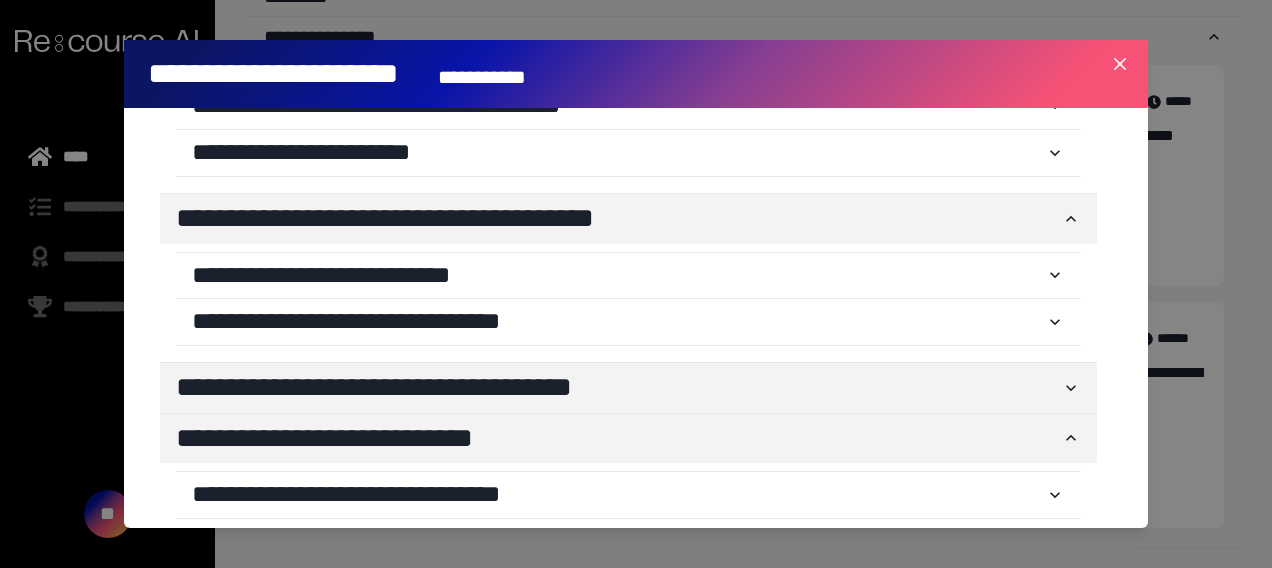 scroll, scrollTop: 1379, scrollLeft: 0, axis: vertical 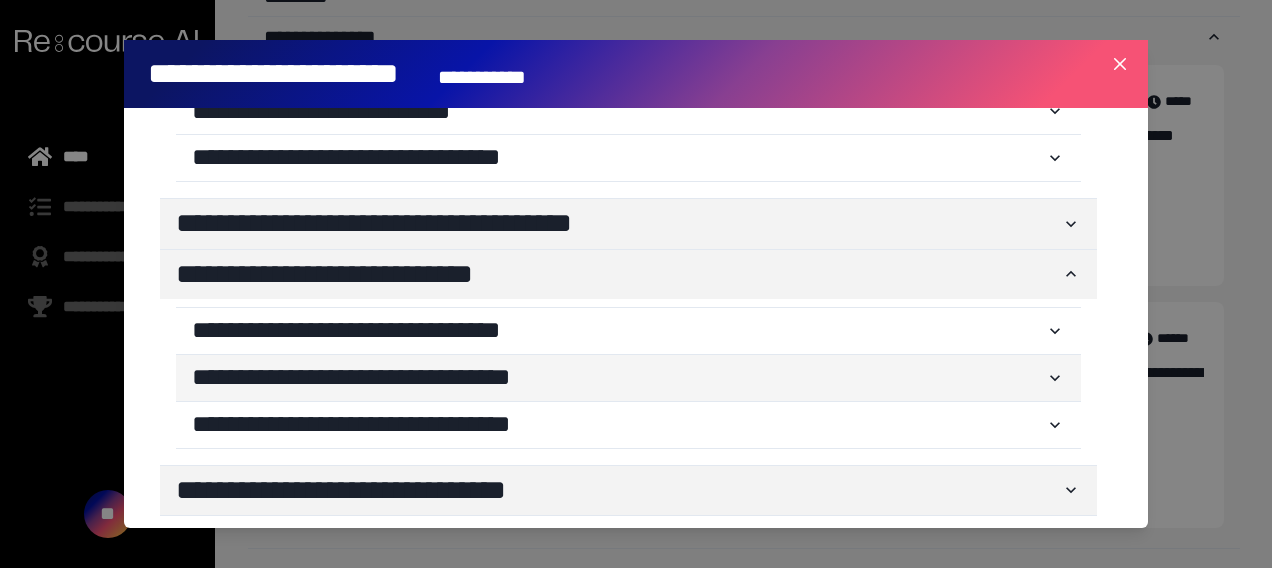 click 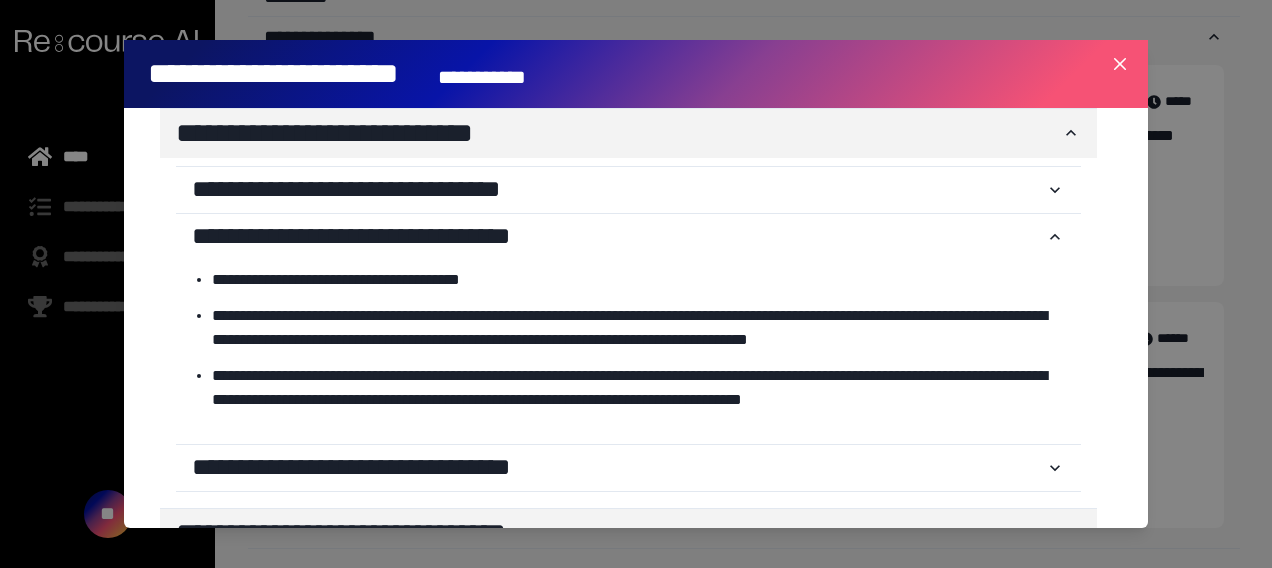 scroll, scrollTop: 1563, scrollLeft: 0, axis: vertical 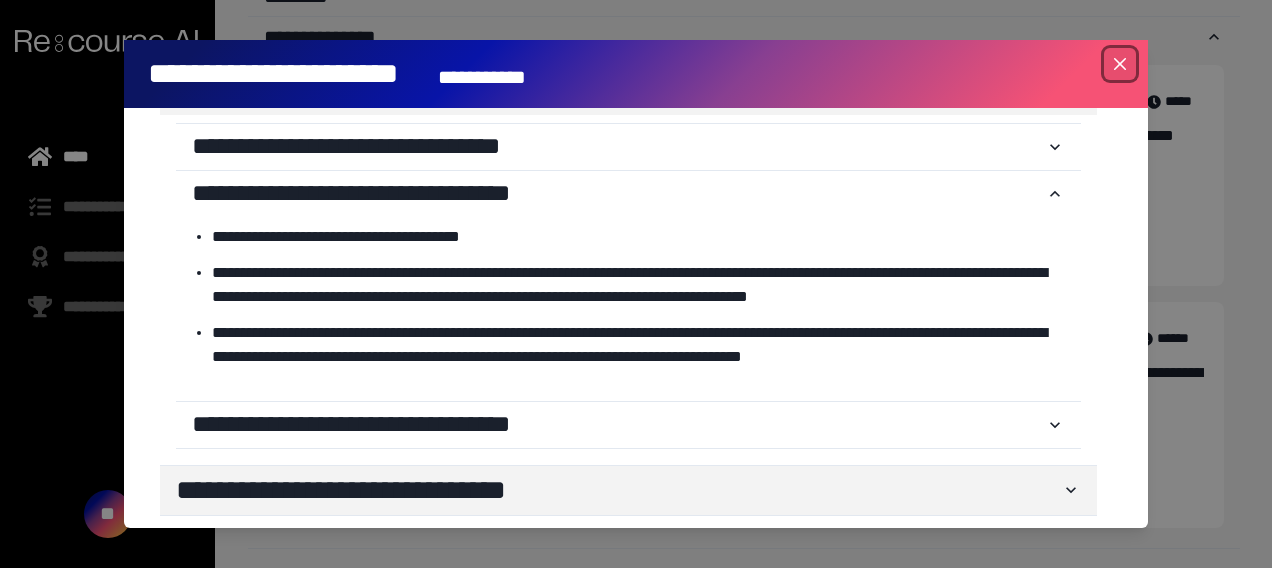 click at bounding box center [1120, 64] 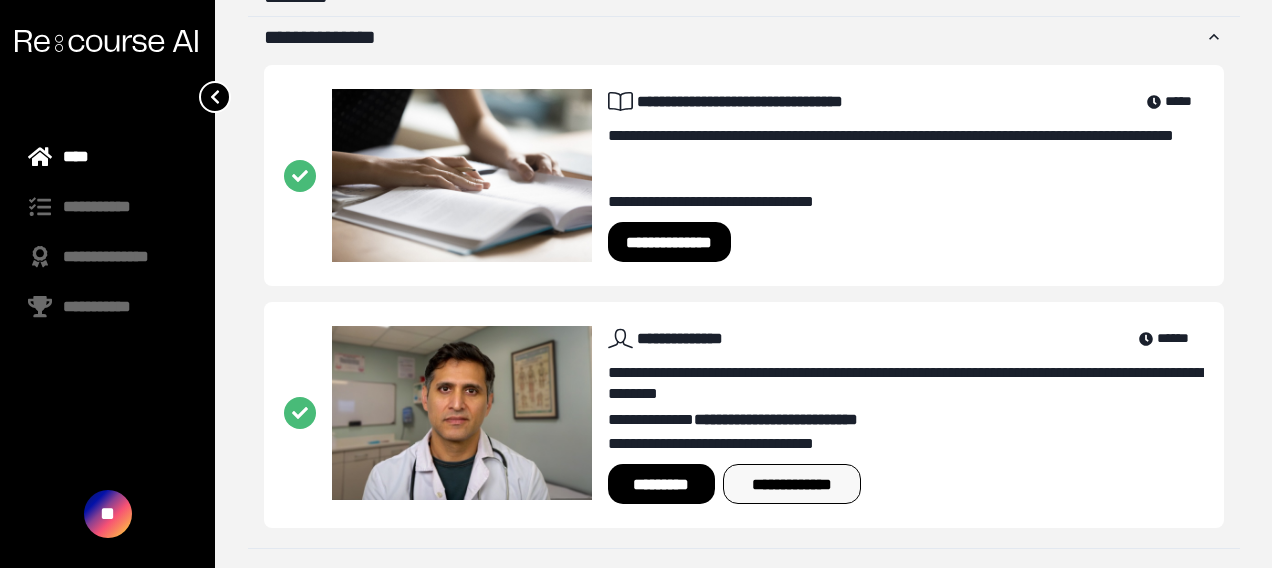click on "**********" at bounding box center (792, 484) 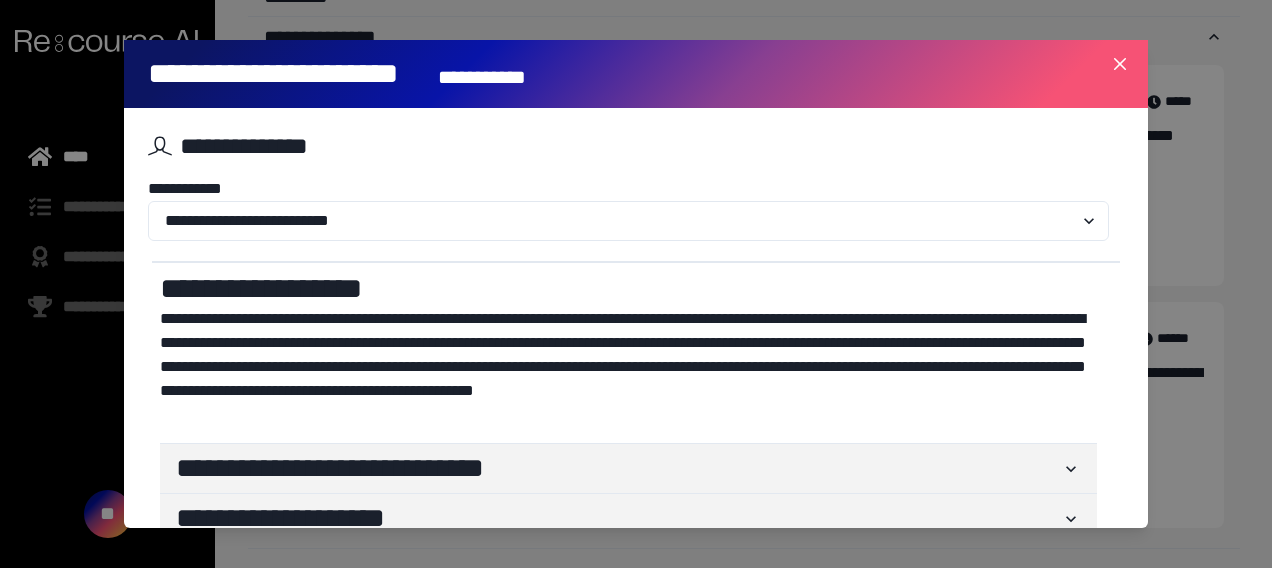 click on "**********" at bounding box center (628, 209) 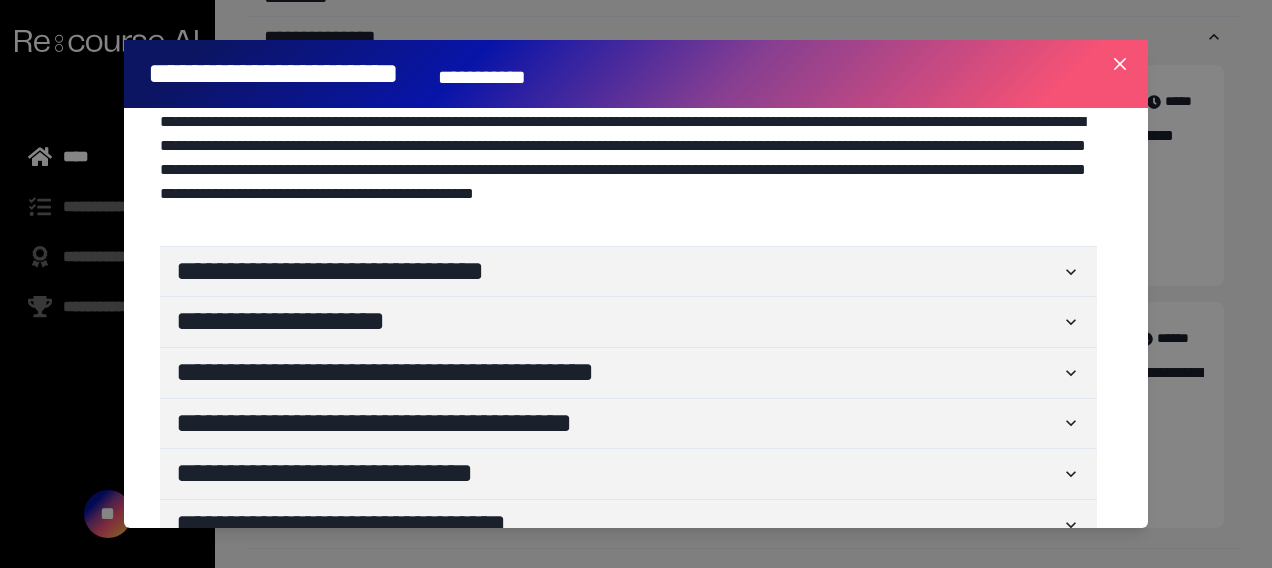 scroll, scrollTop: 200, scrollLeft: 0, axis: vertical 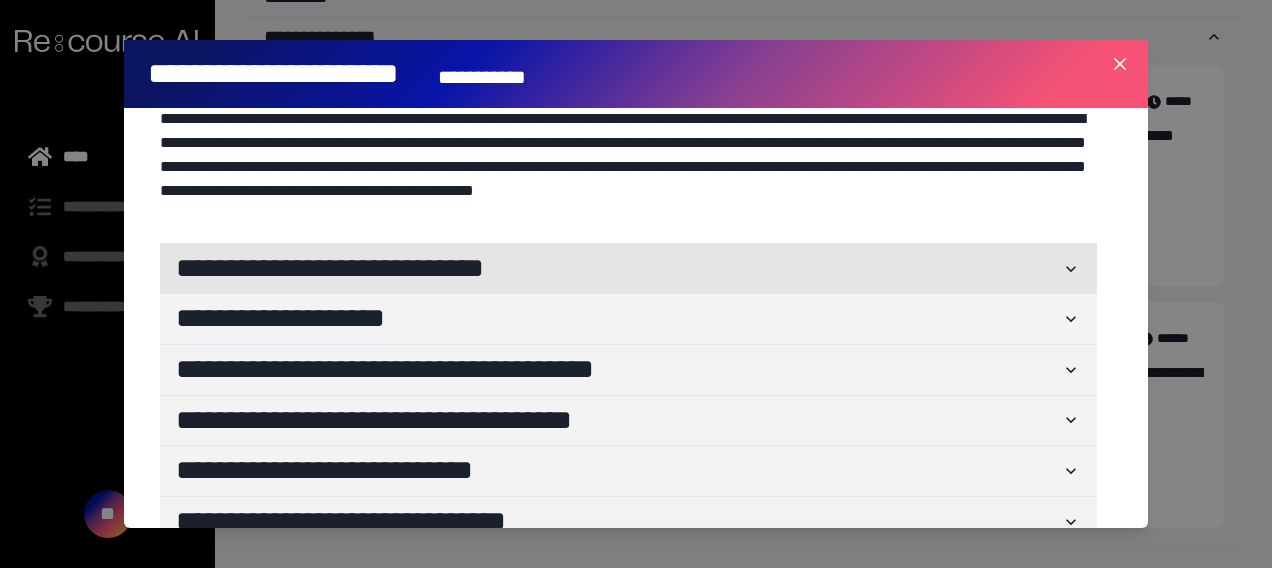 click 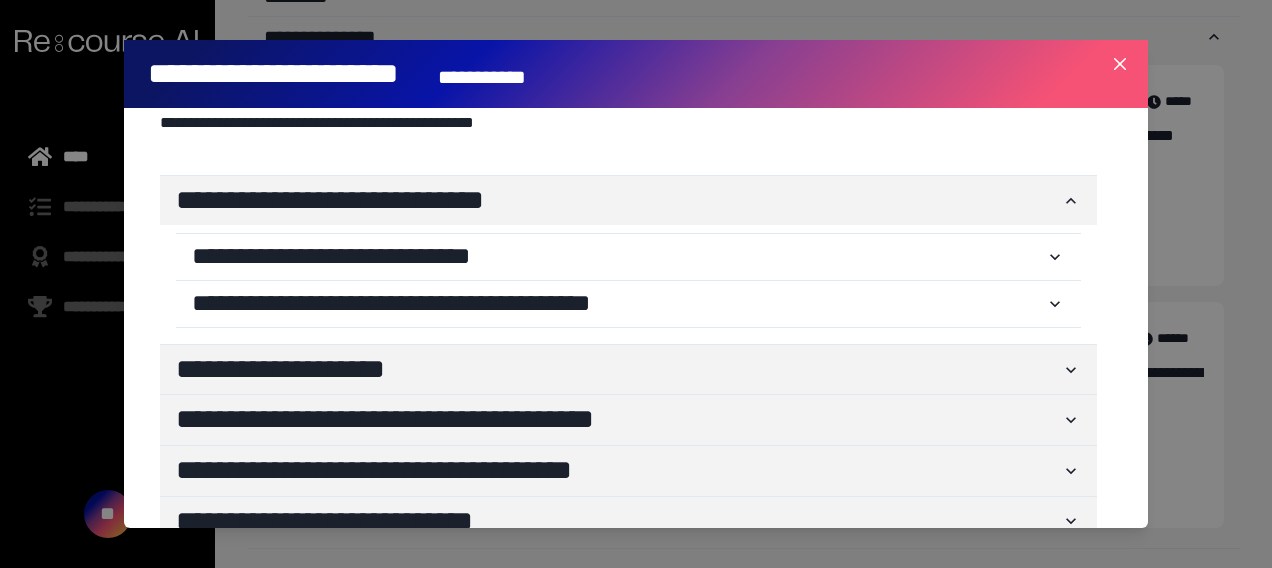 scroll, scrollTop: 272, scrollLeft: 0, axis: vertical 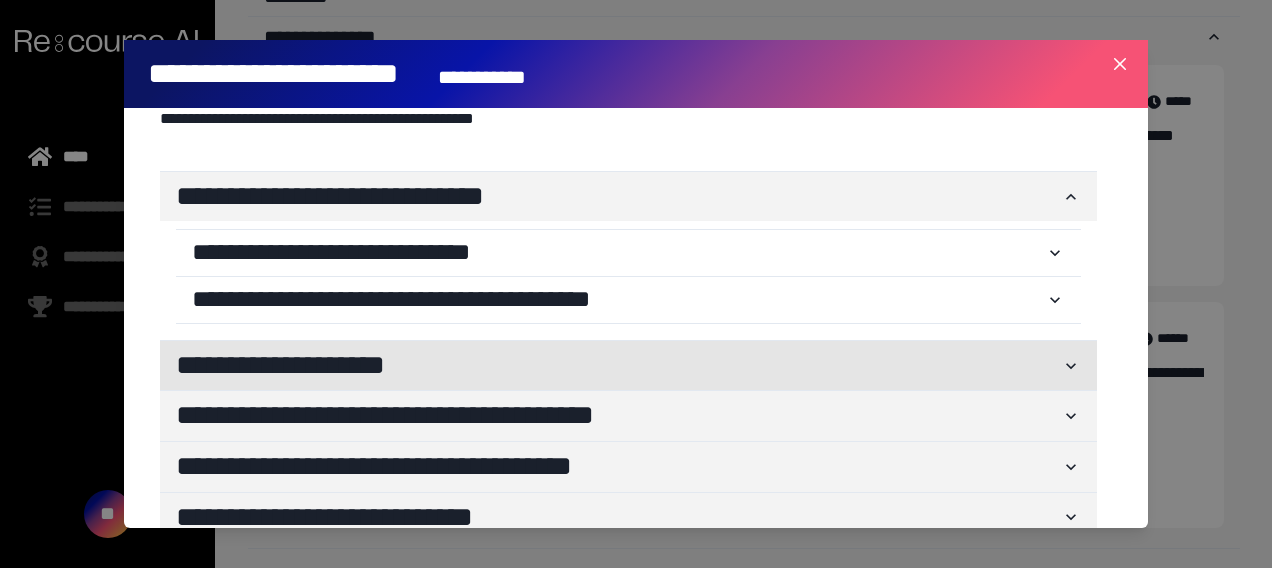 click 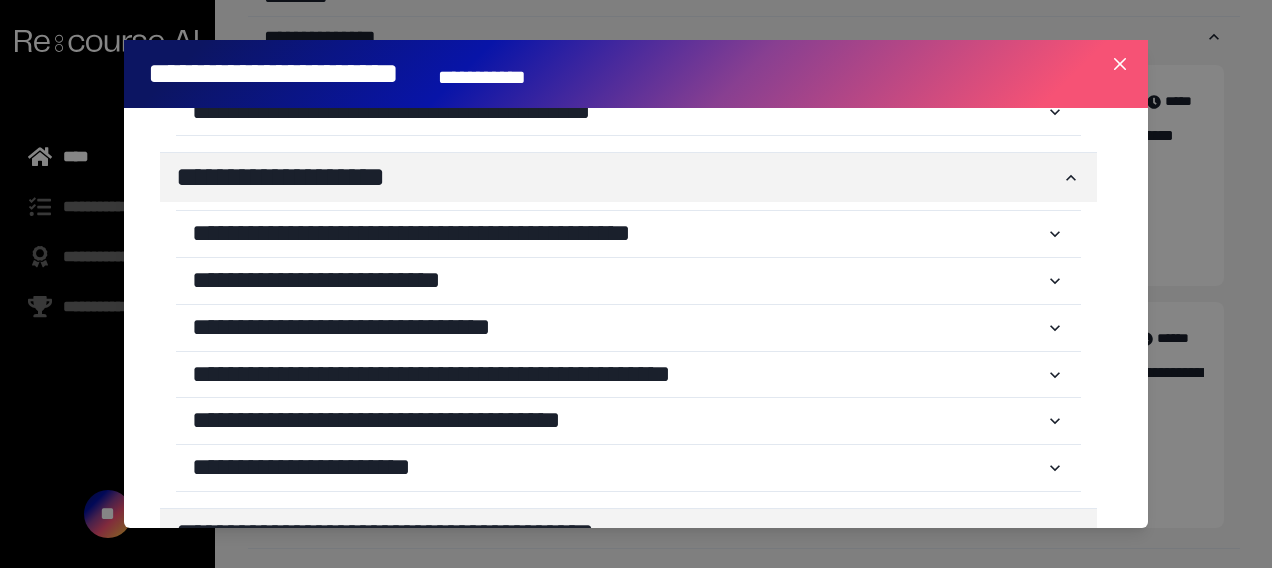 scroll, scrollTop: 467, scrollLeft: 0, axis: vertical 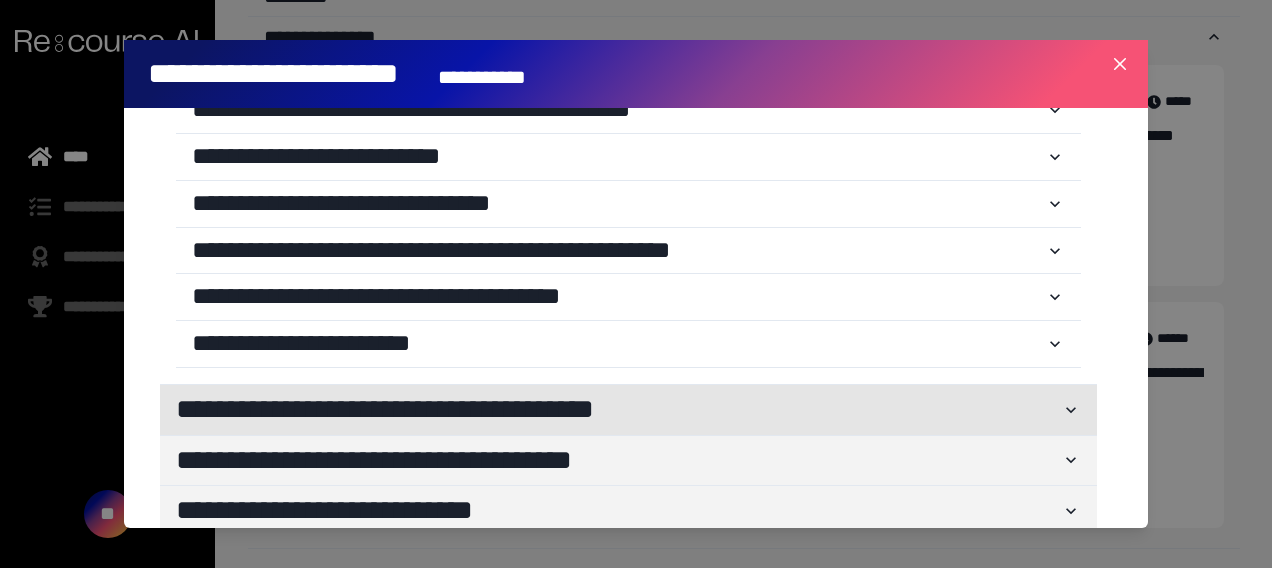 click 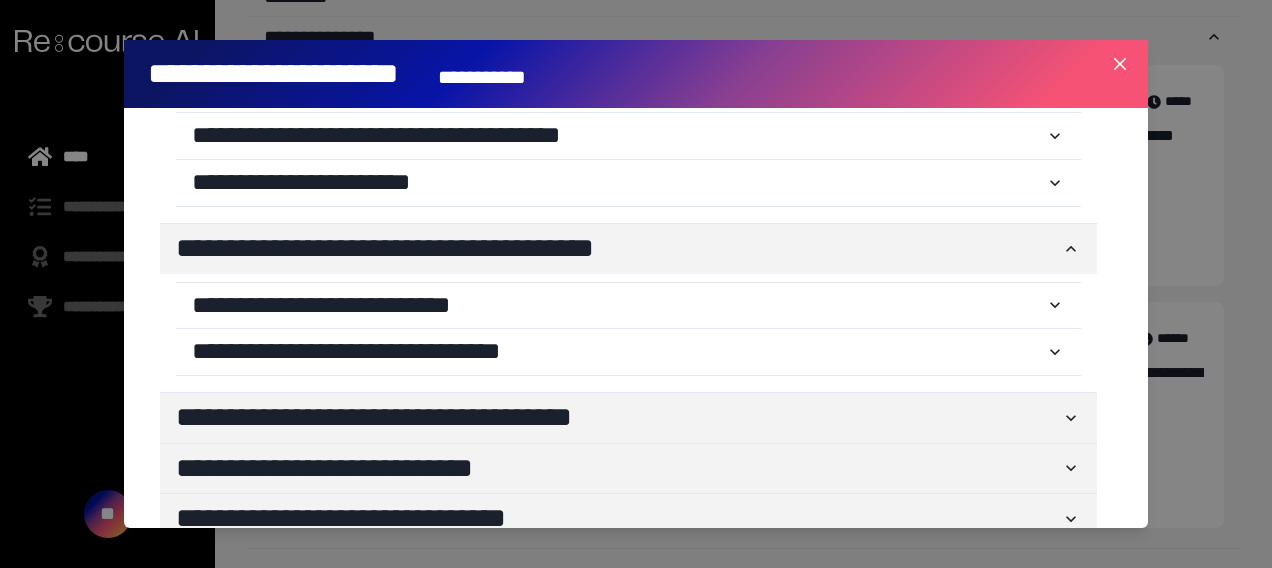 scroll, scrollTop: 747, scrollLeft: 0, axis: vertical 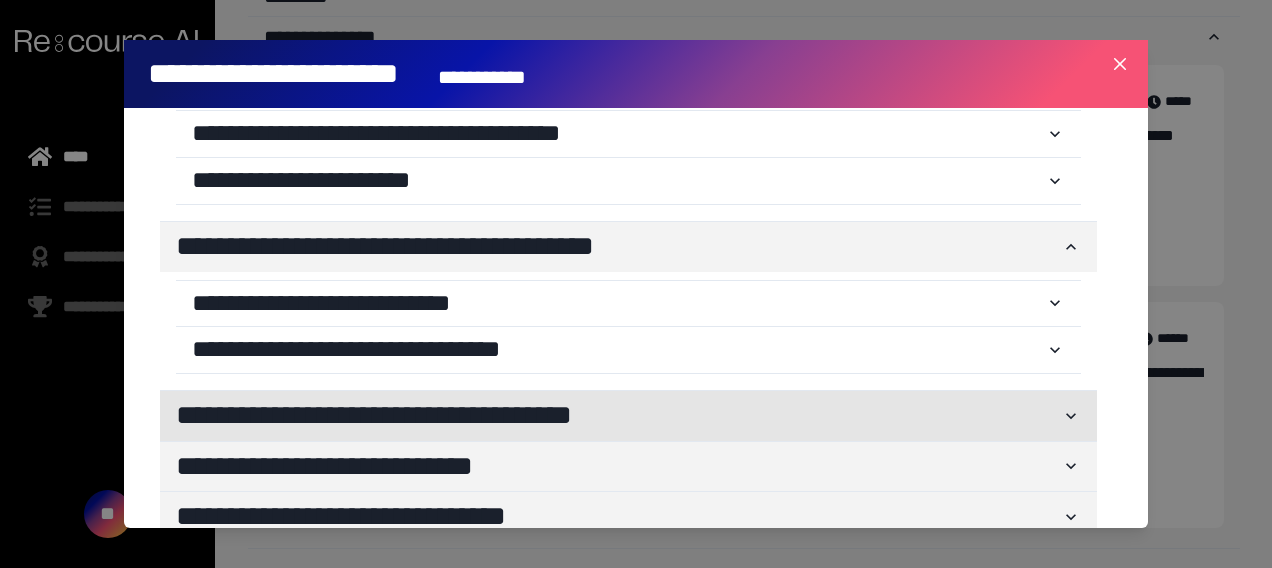 click 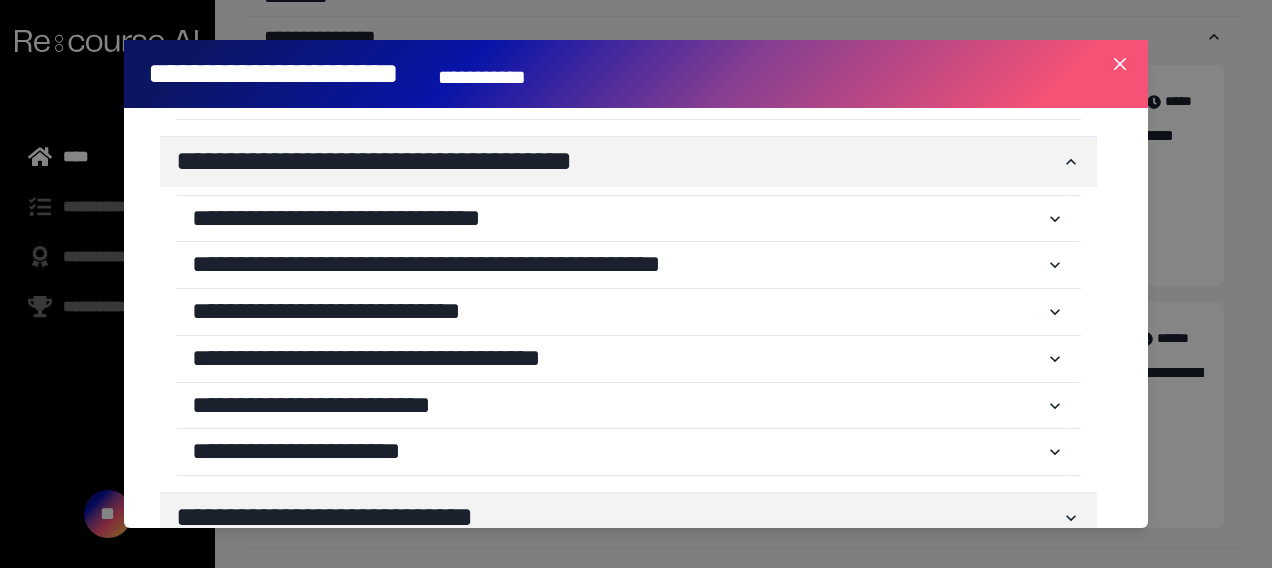 scroll, scrollTop: 1009, scrollLeft: 0, axis: vertical 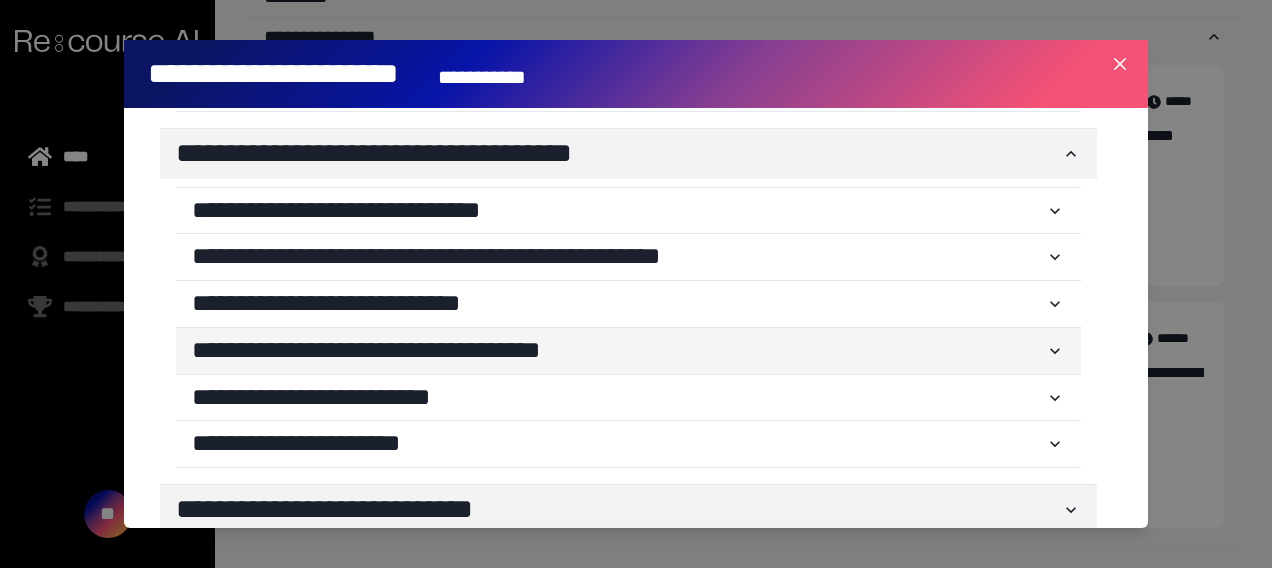click 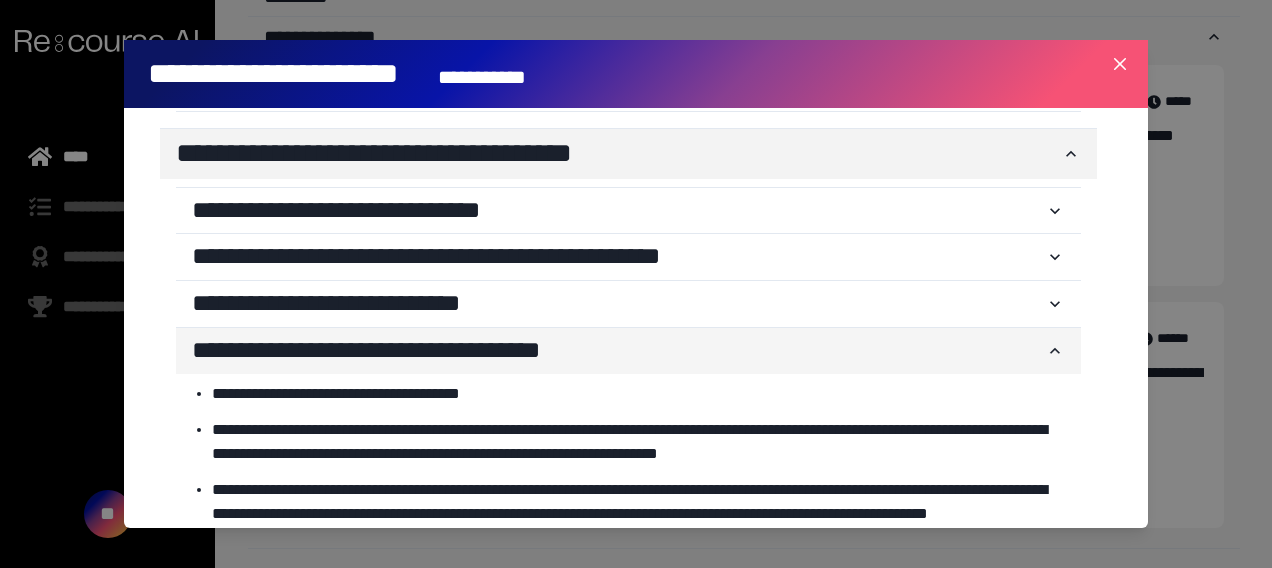 type 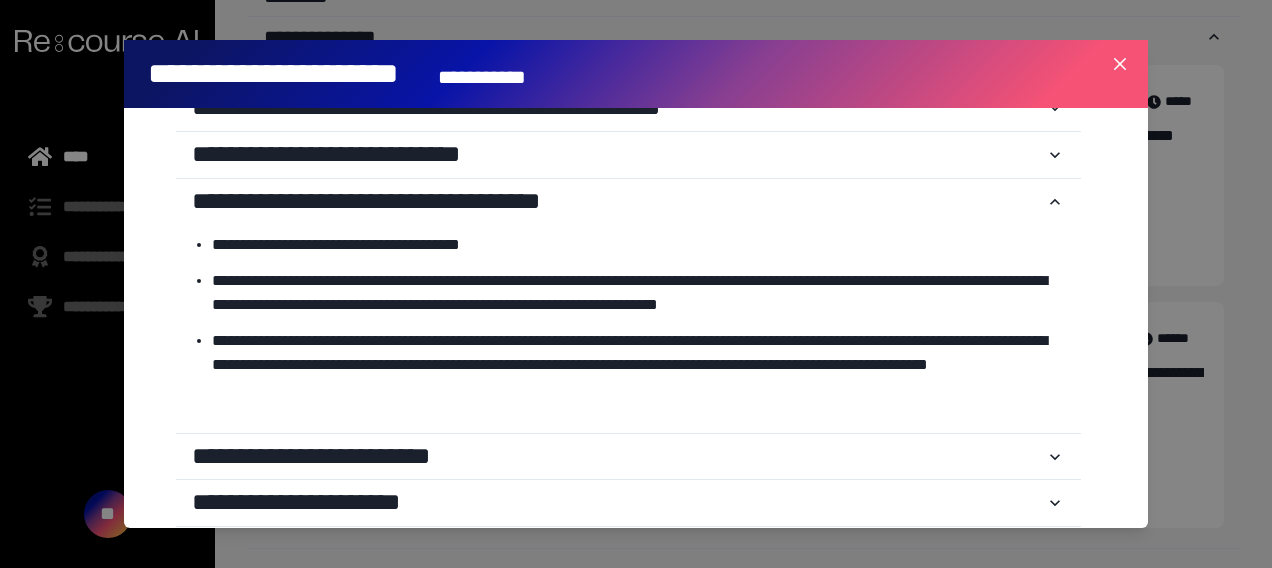 scroll, scrollTop: 1180, scrollLeft: 0, axis: vertical 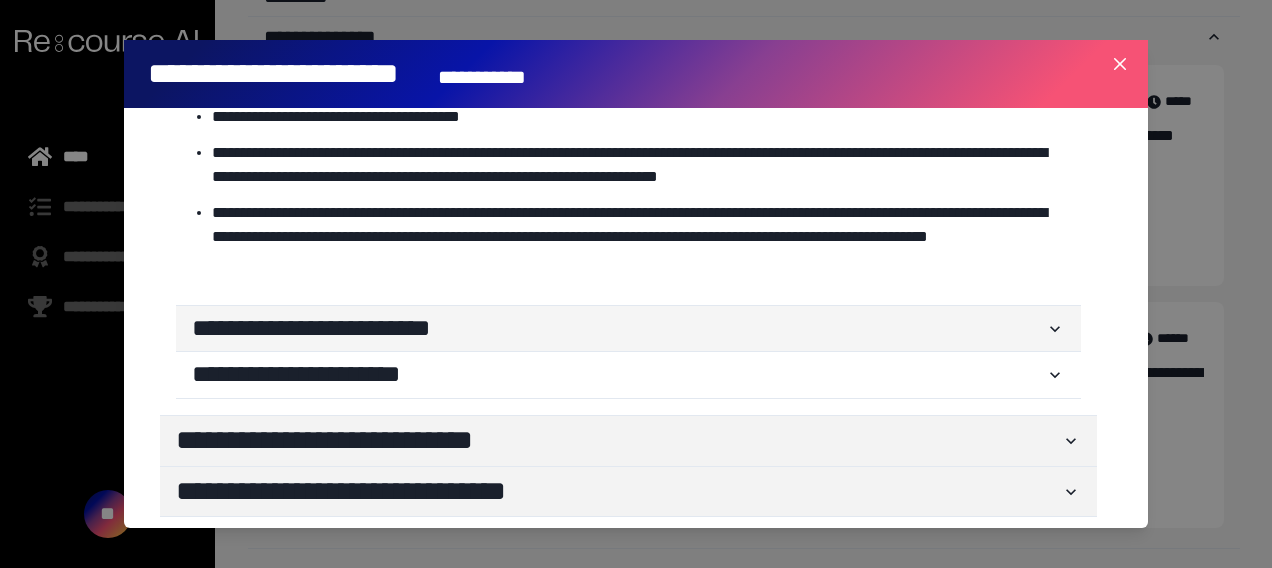 click 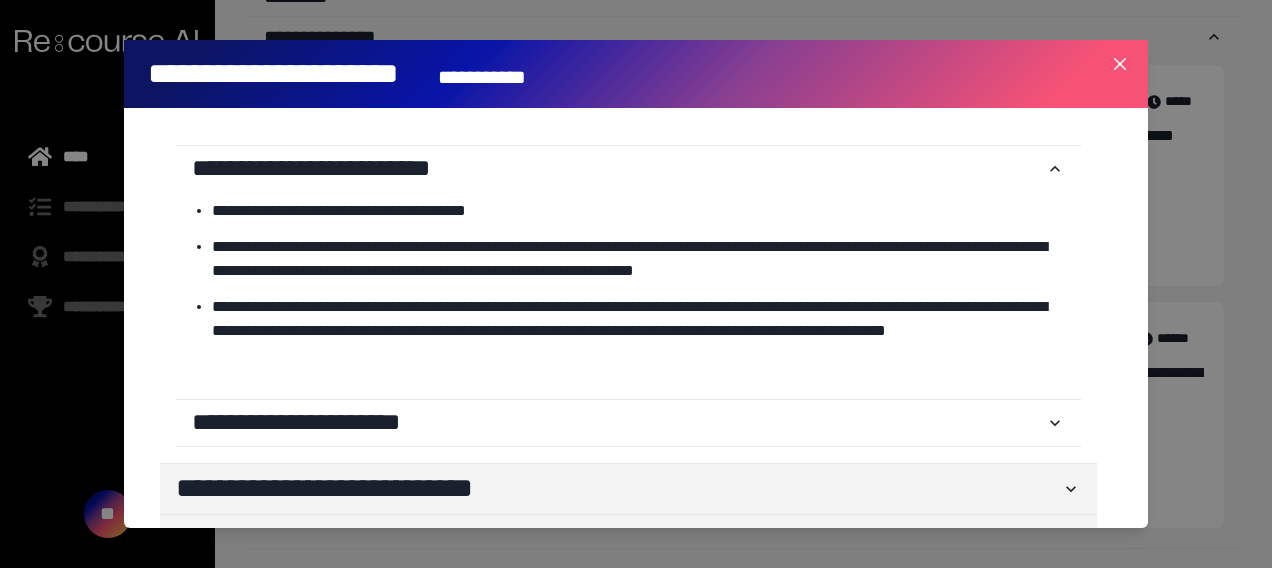 scroll, scrollTop: 1454, scrollLeft: 0, axis: vertical 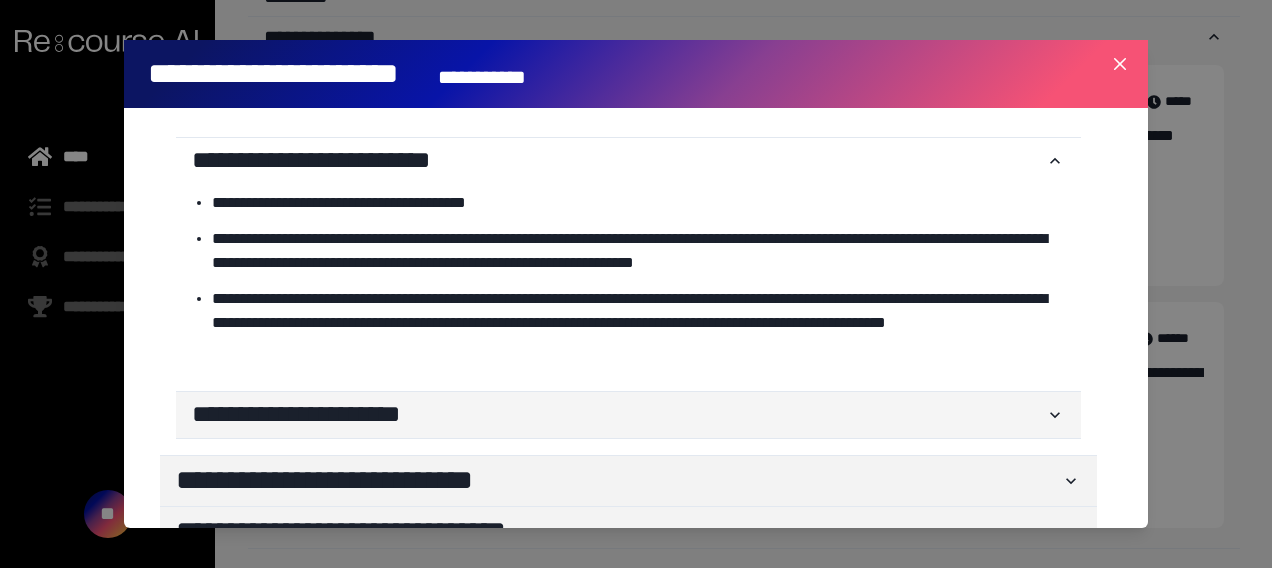 click 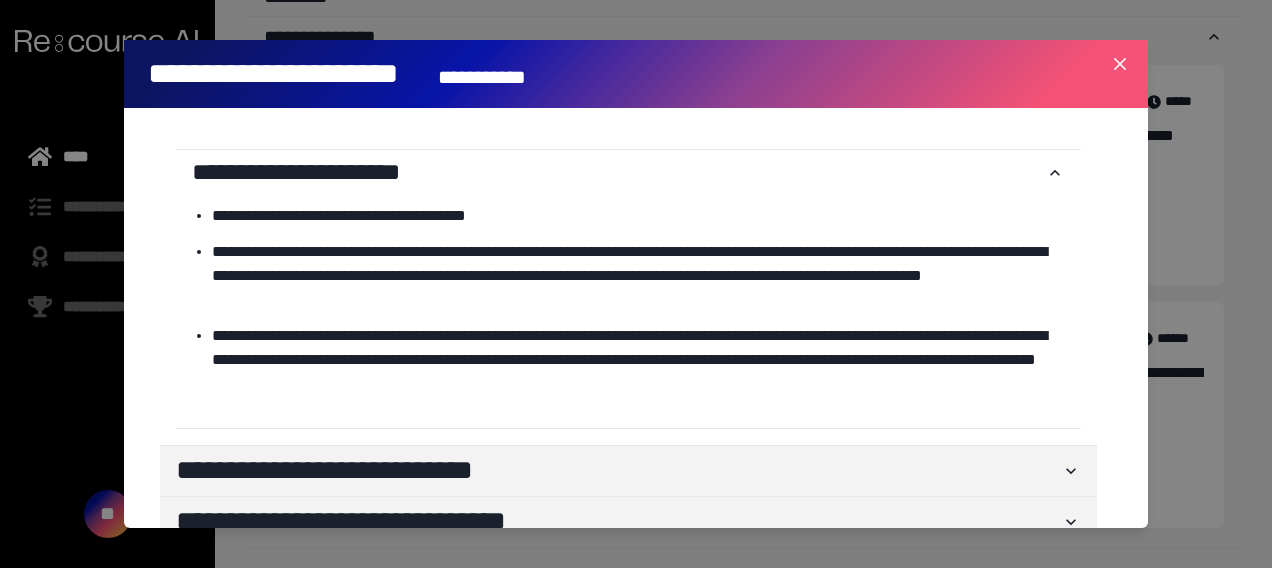scroll, scrollTop: 1700, scrollLeft: 0, axis: vertical 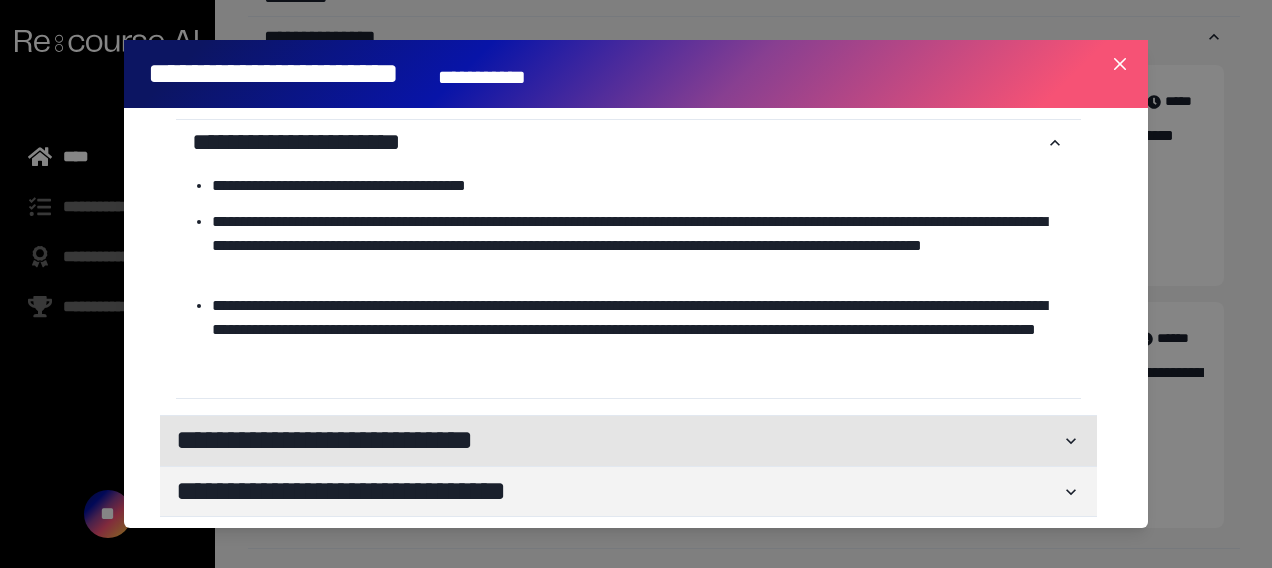 click 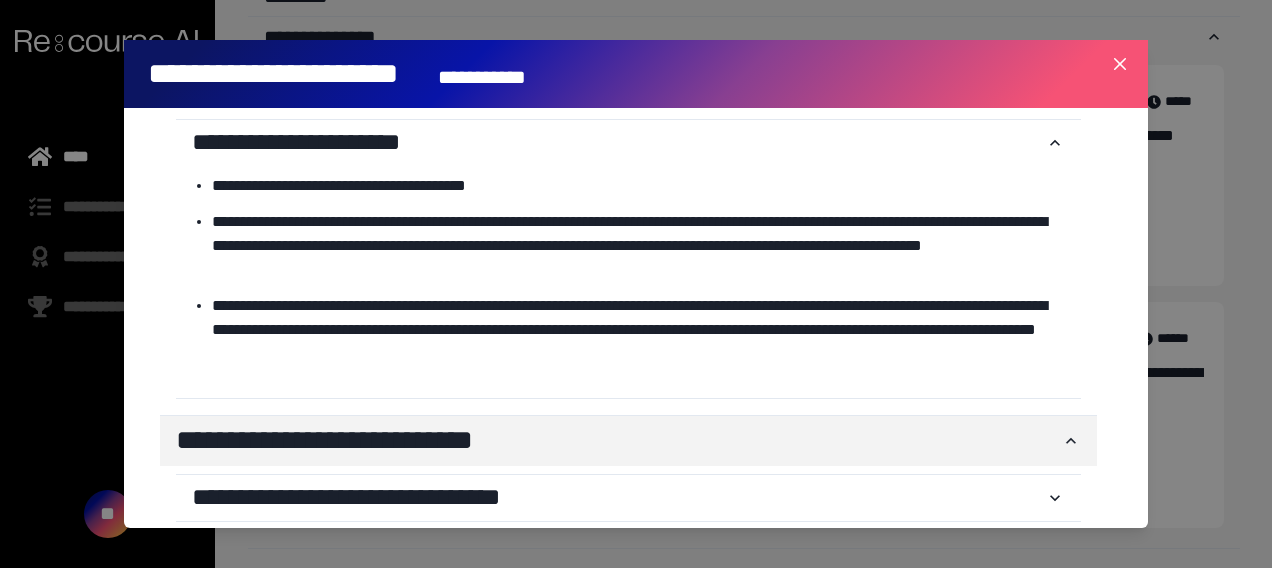 scroll, scrollTop: 1890, scrollLeft: 0, axis: vertical 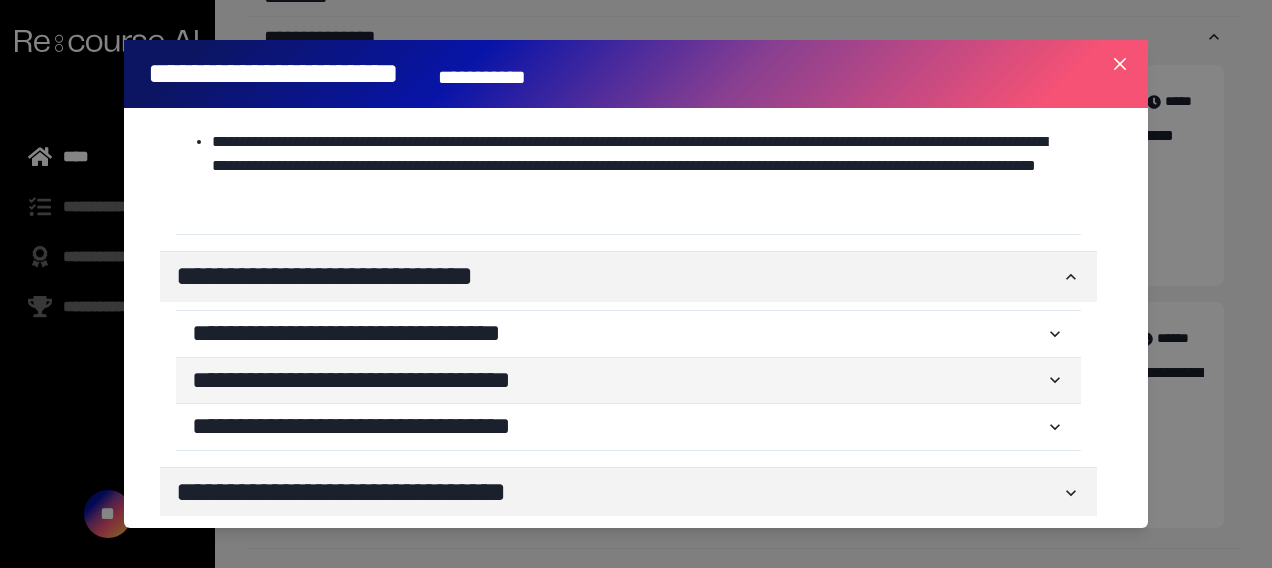 click 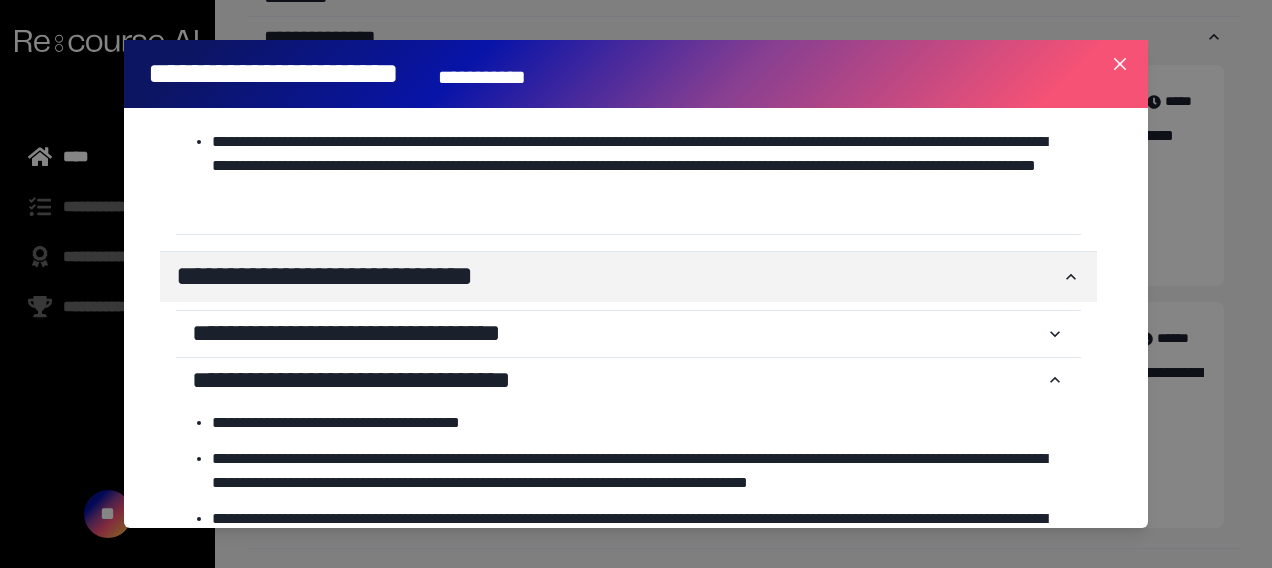 scroll, scrollTop: 2070, scrollLeft: 0, axis: vertical 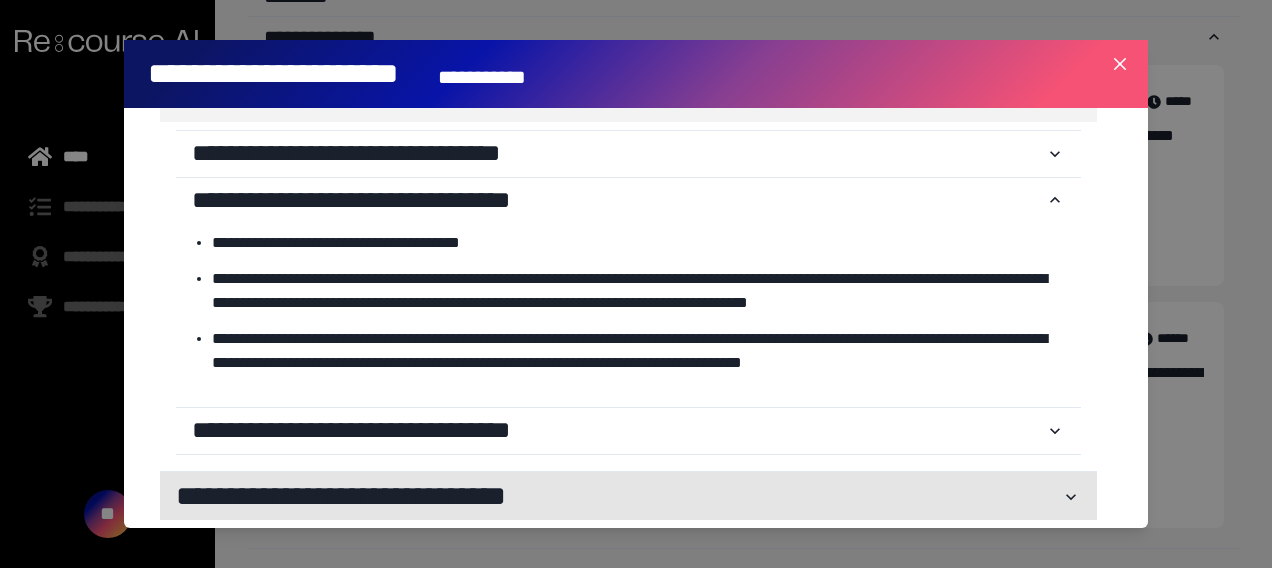 click 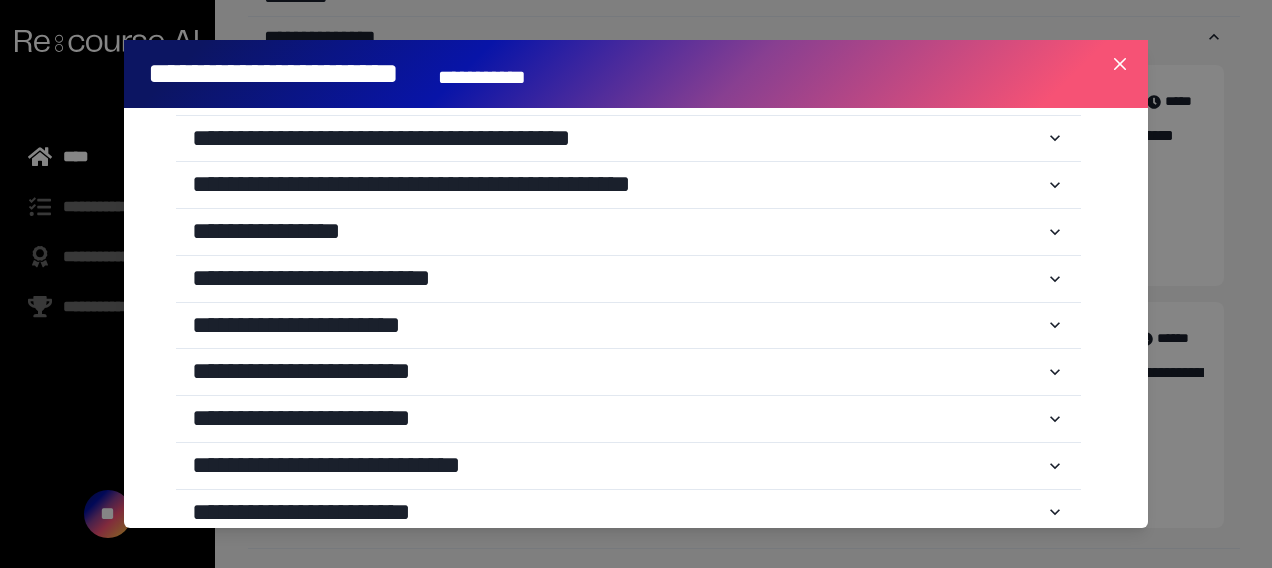 scroll, scrollTop: 2506, scrollLeft: 0, axis: vertical 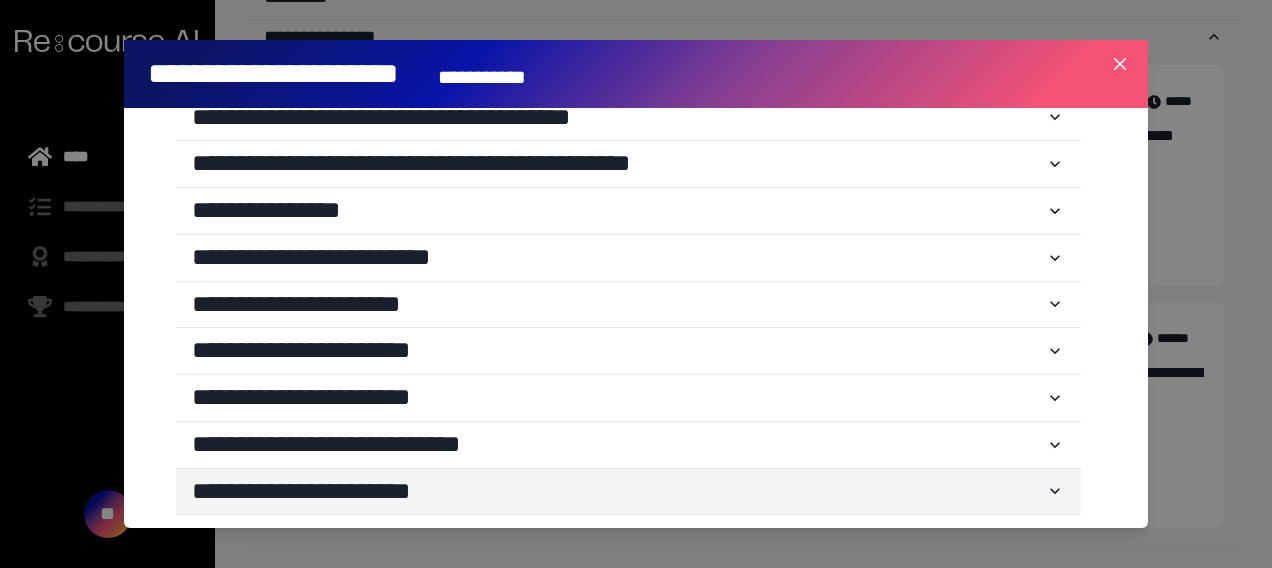 click 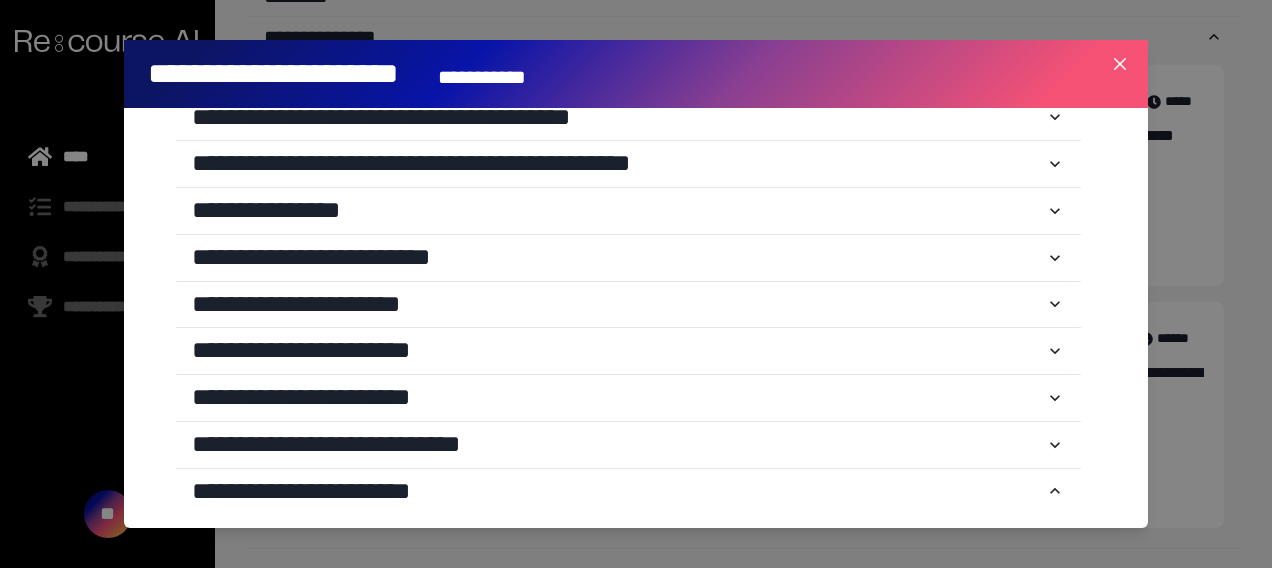 scroll, scrollTop: 2748, scrollLeft: 0, axis: vertical 